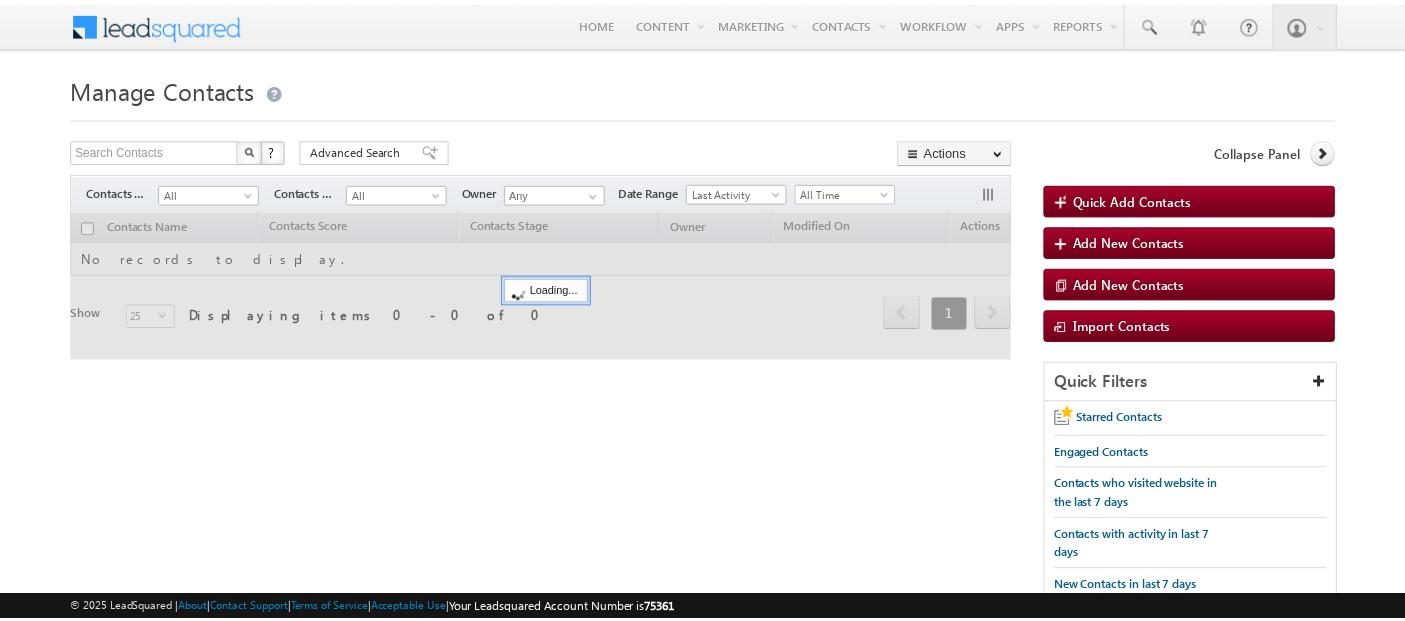 scroll, scrollTop: 0, scrollLeft: 0, axis: both 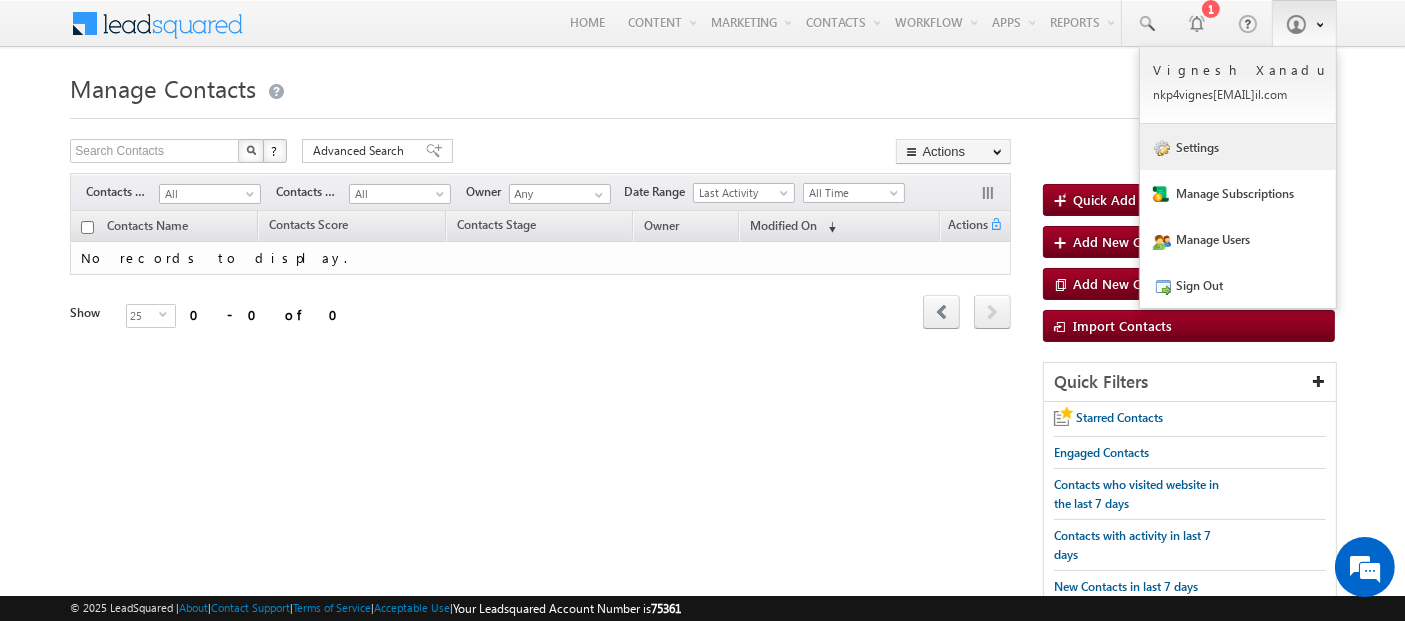 click on "Settings" at bounding box center (1238, 147) 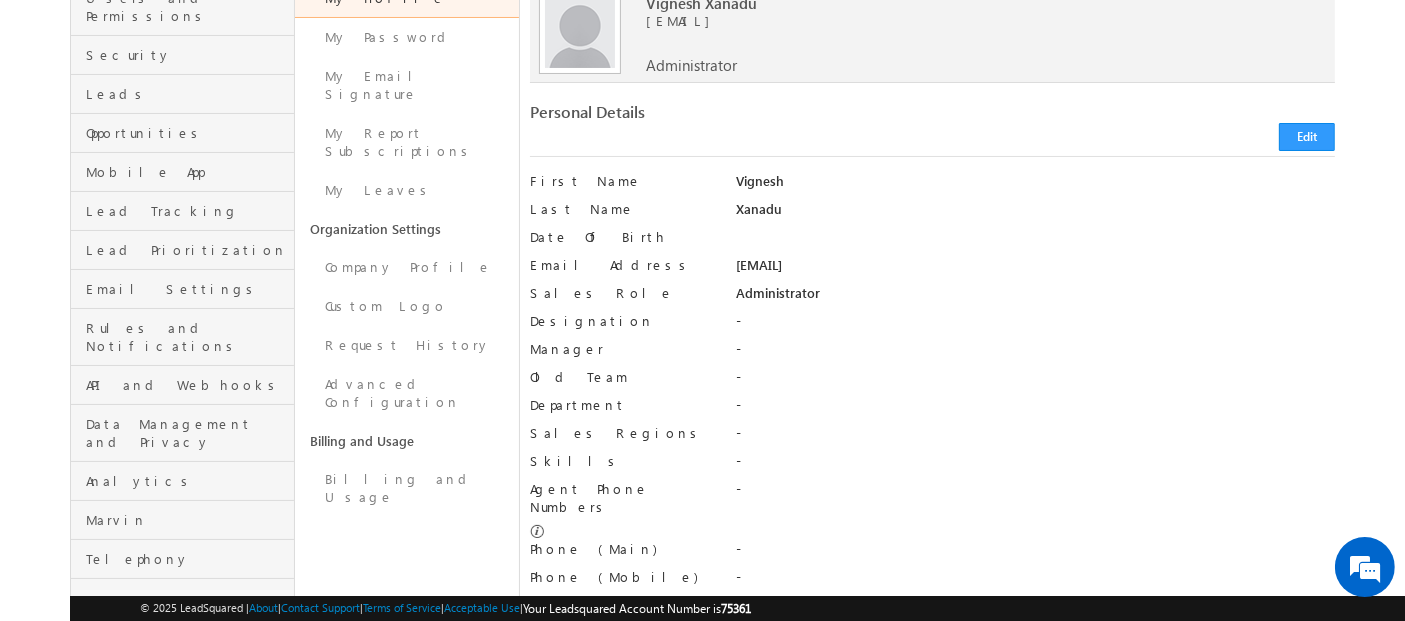 scroll, scrollTop: 199, scrollLeft: 0, axis: vertical 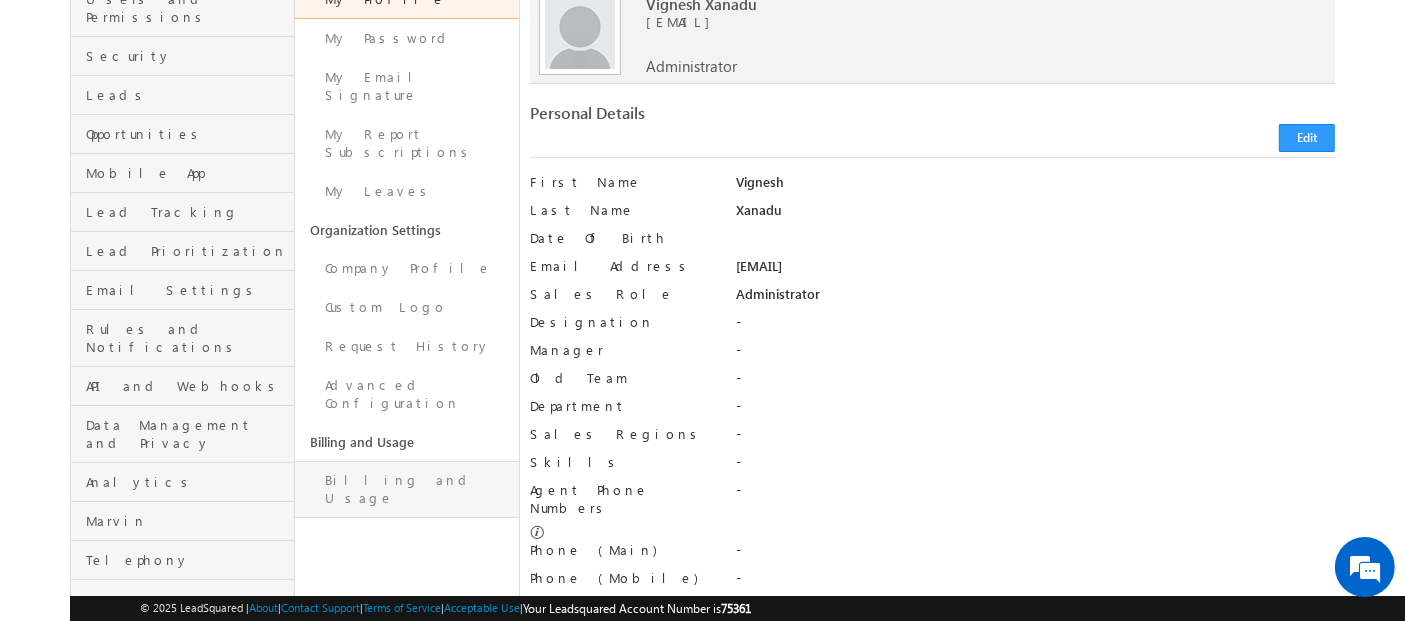 click on "Billing and Usage" at bounding box center [407, 489] 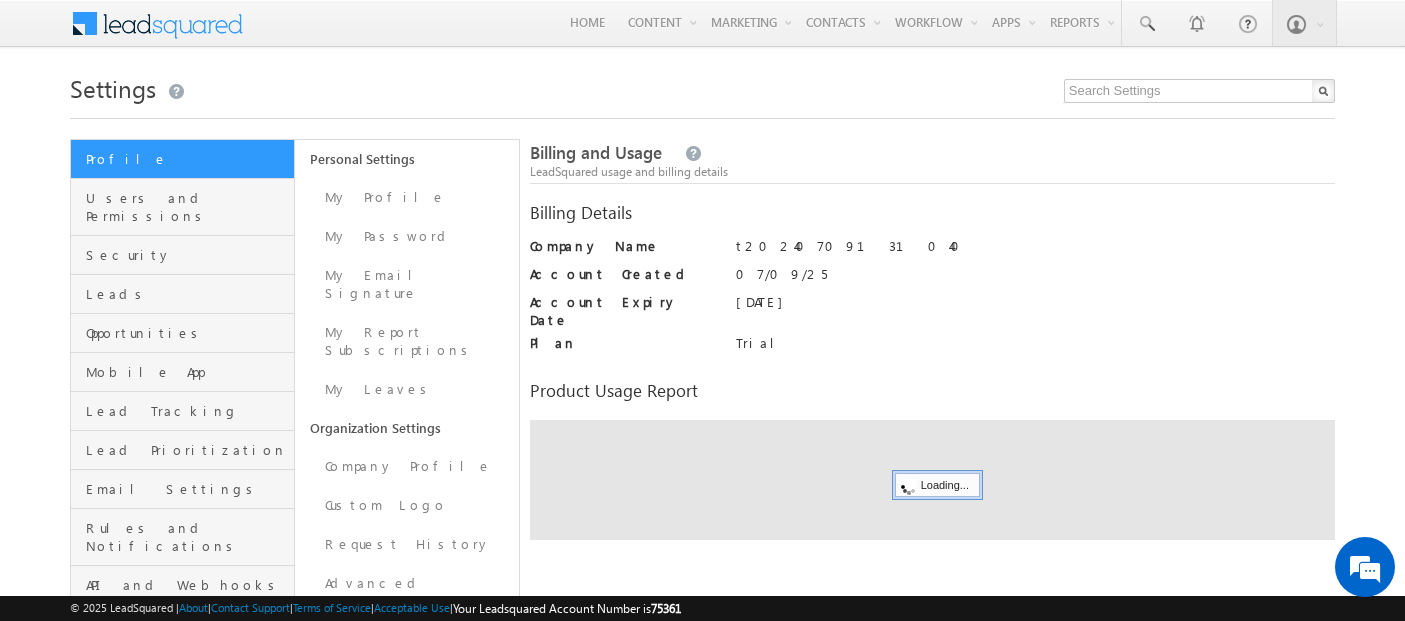 scroll, scrollTop: 0, scrollLeft: 0, axis: both 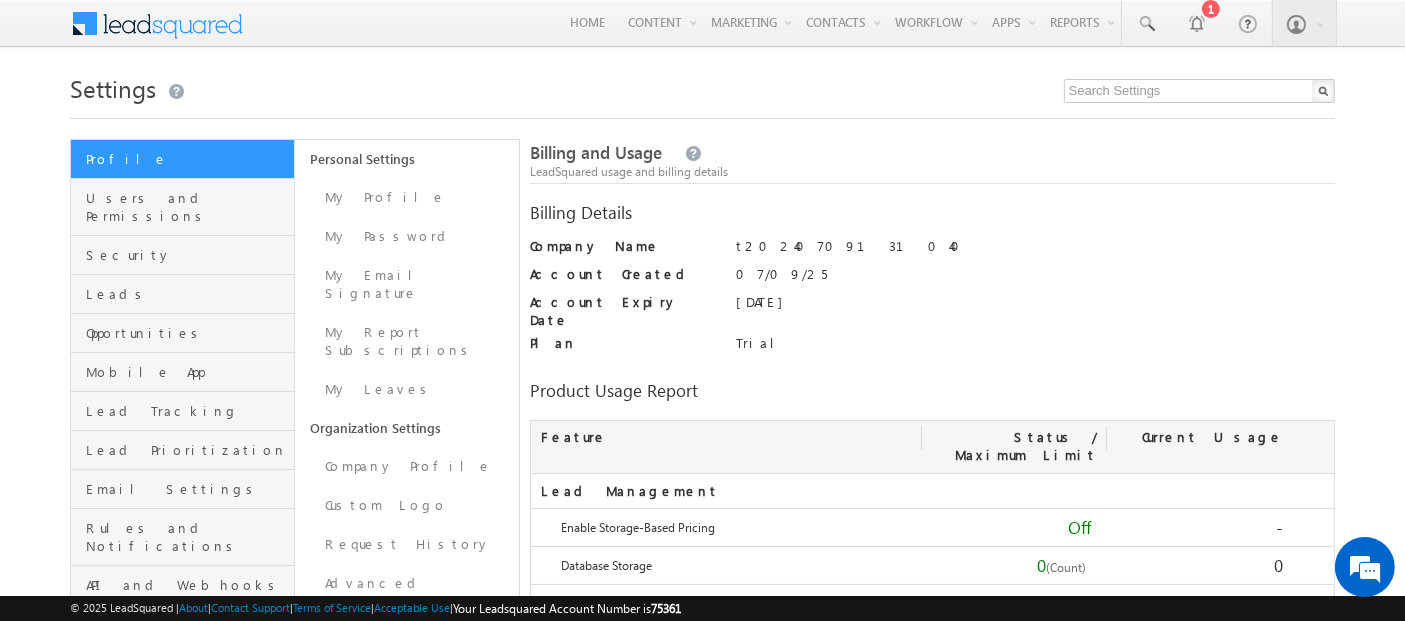 drag, startPoint x: 843, startPoint y: 246, endPoint x: 720, endPoint y: 246, distance: 123 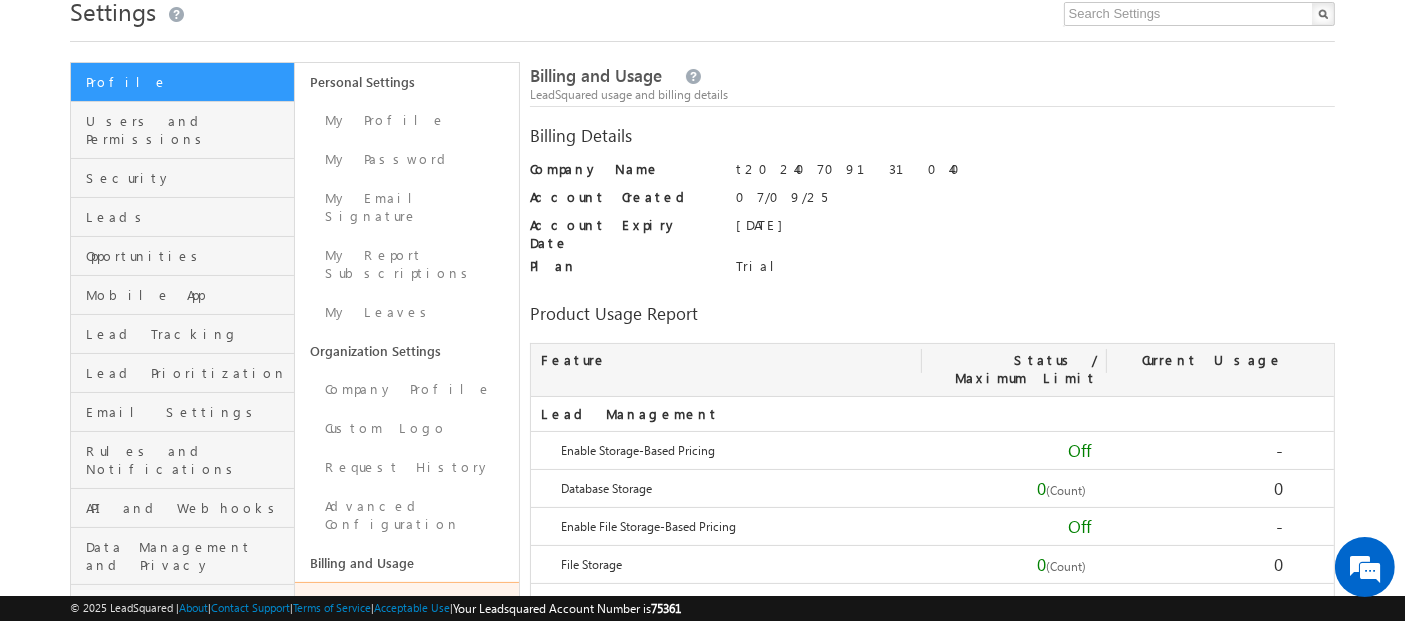 scroll, scrollTop: 277, scrollLeft: 0, axis: vertical 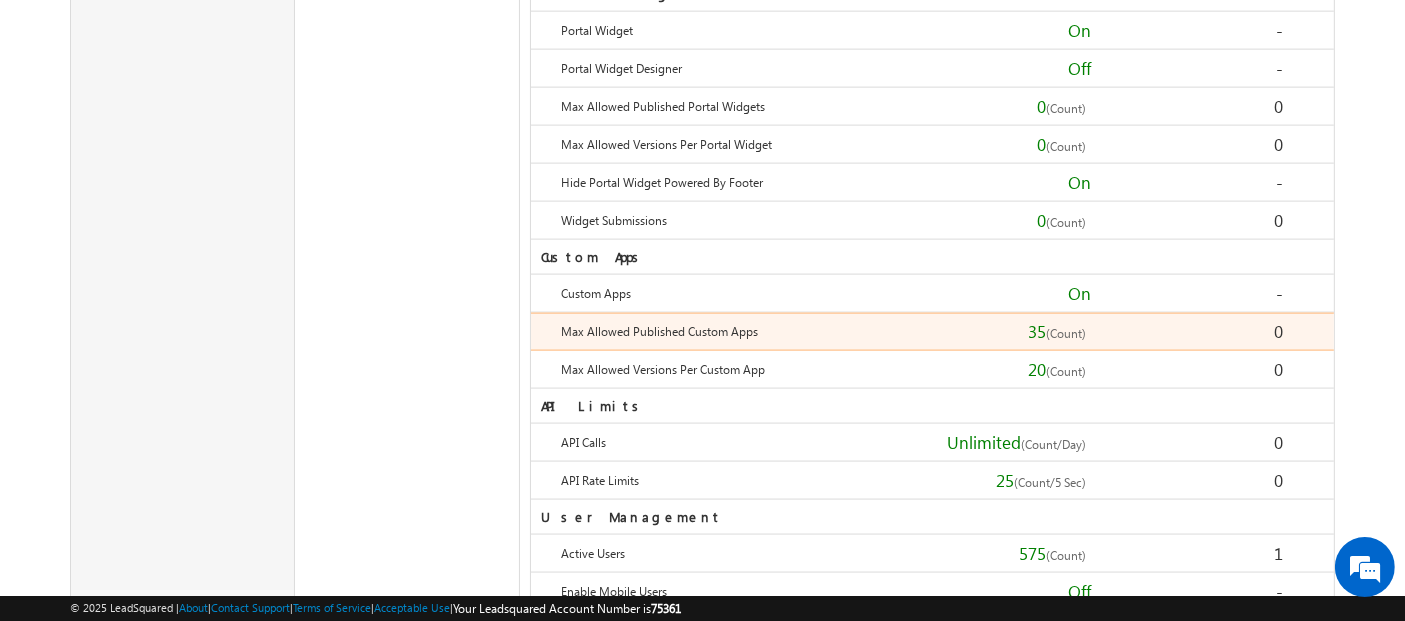 drag, startPoint x: 843, startPoint y: 261, endPoint x: 546, endPoint y: 275, distance: 297.32977 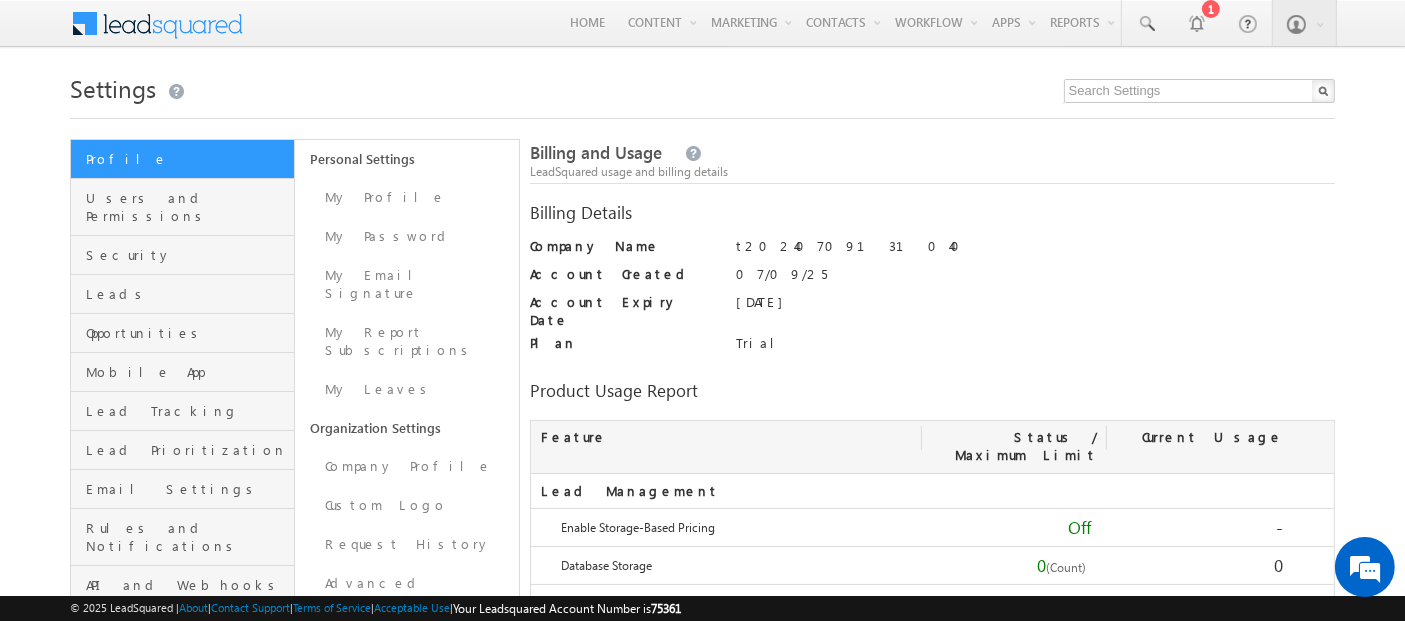 scroll, scrollTop: 313, scrollLeft: 0, axis: vertical 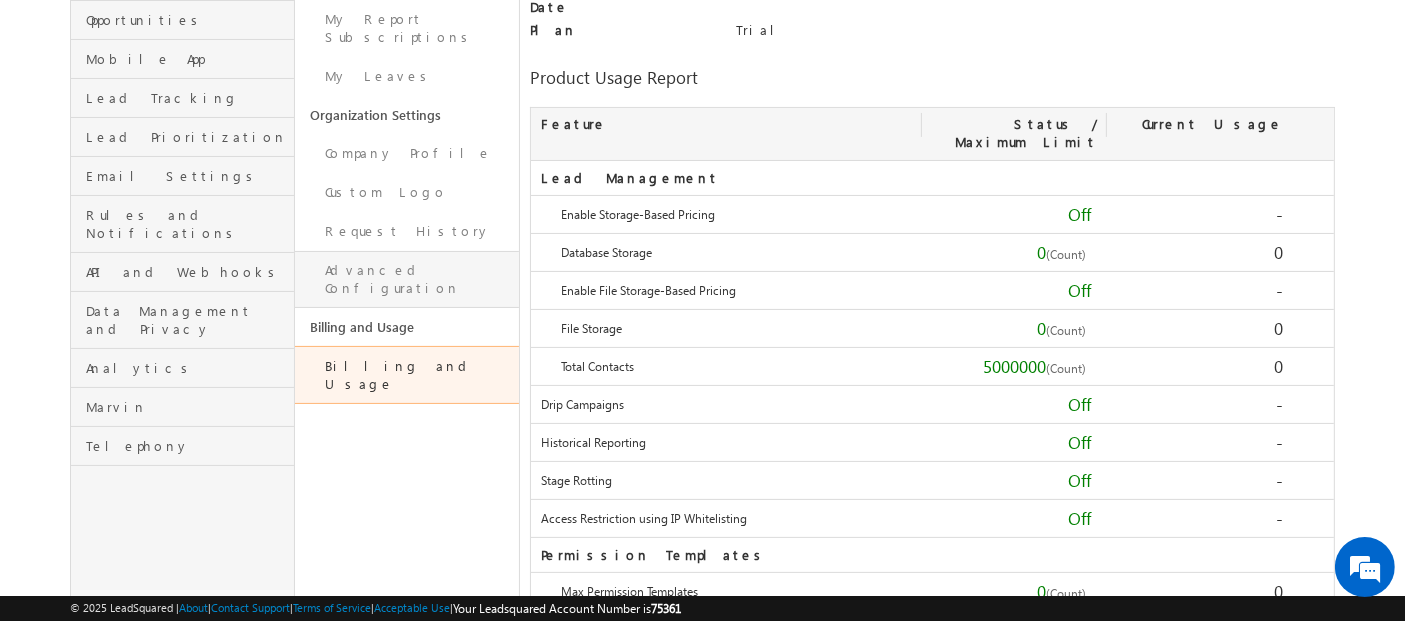 click on "Advanced Configuration" at bounding box center [407, 279] 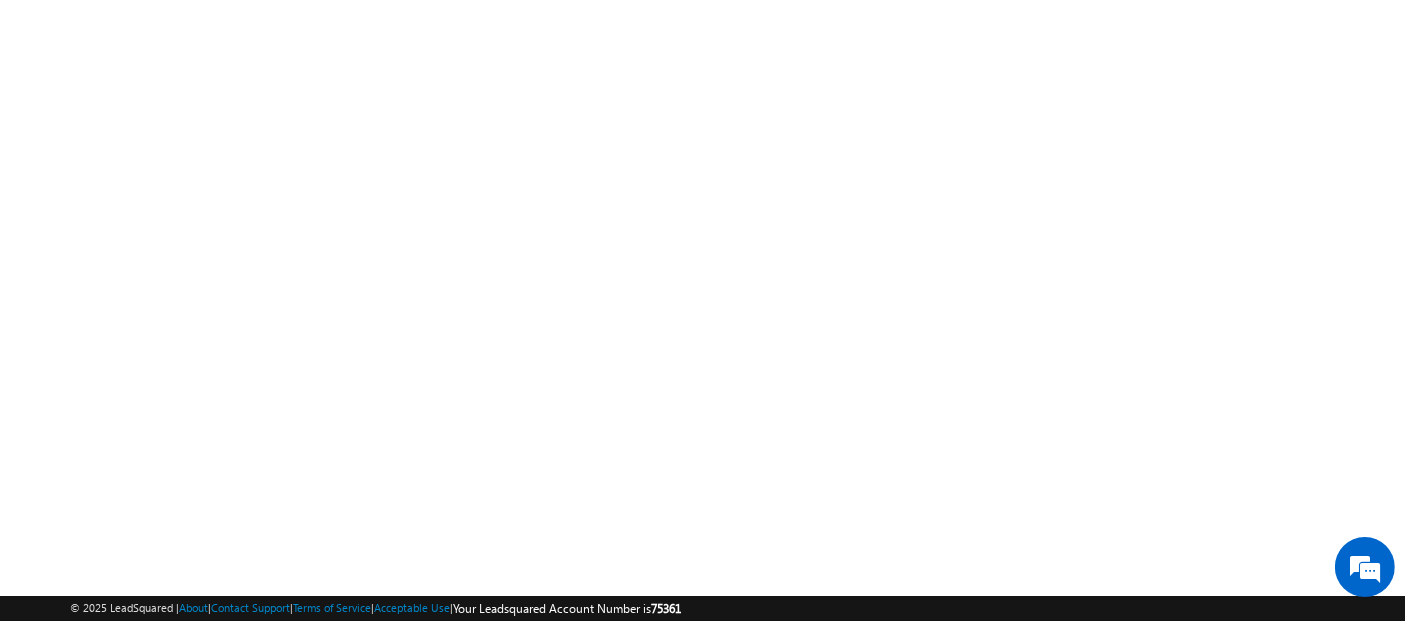 scroll, scrollTop: 0, scrollLeft: 0, axis: both 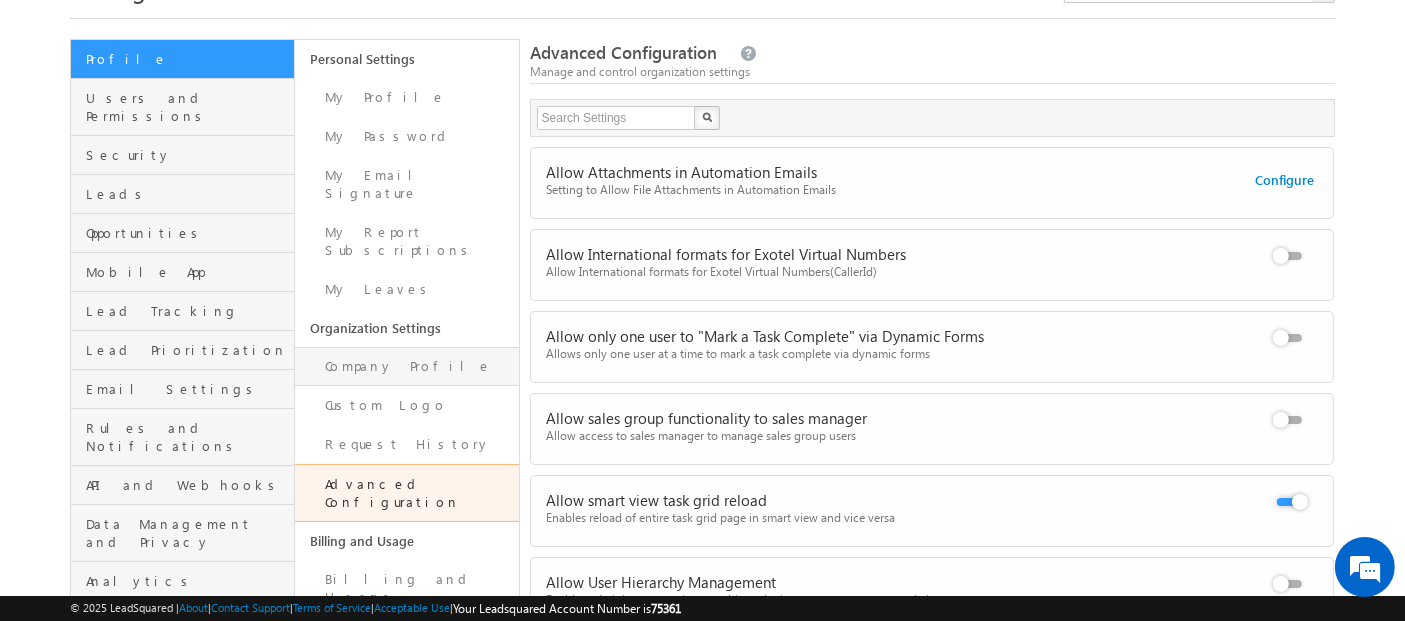click on "Company Profile" at bounding box center (407, 366) 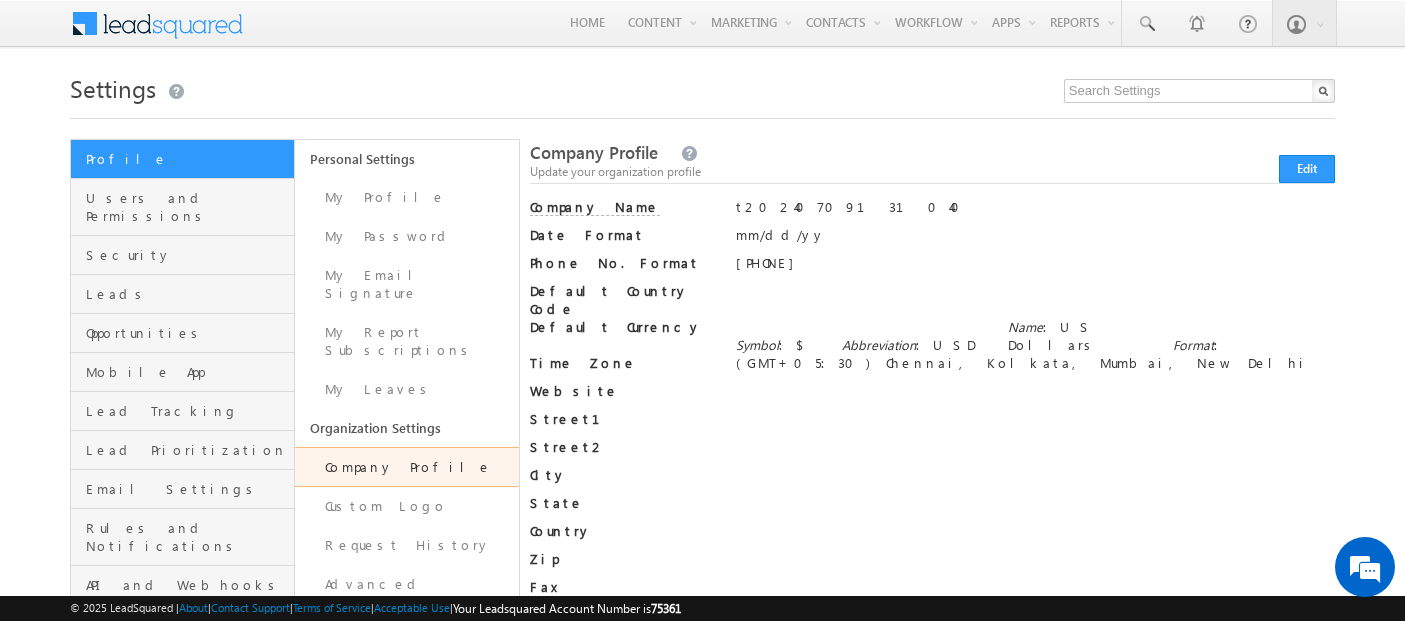 scroll, scrollTop: 0, scrollLeft: 0, axis: both 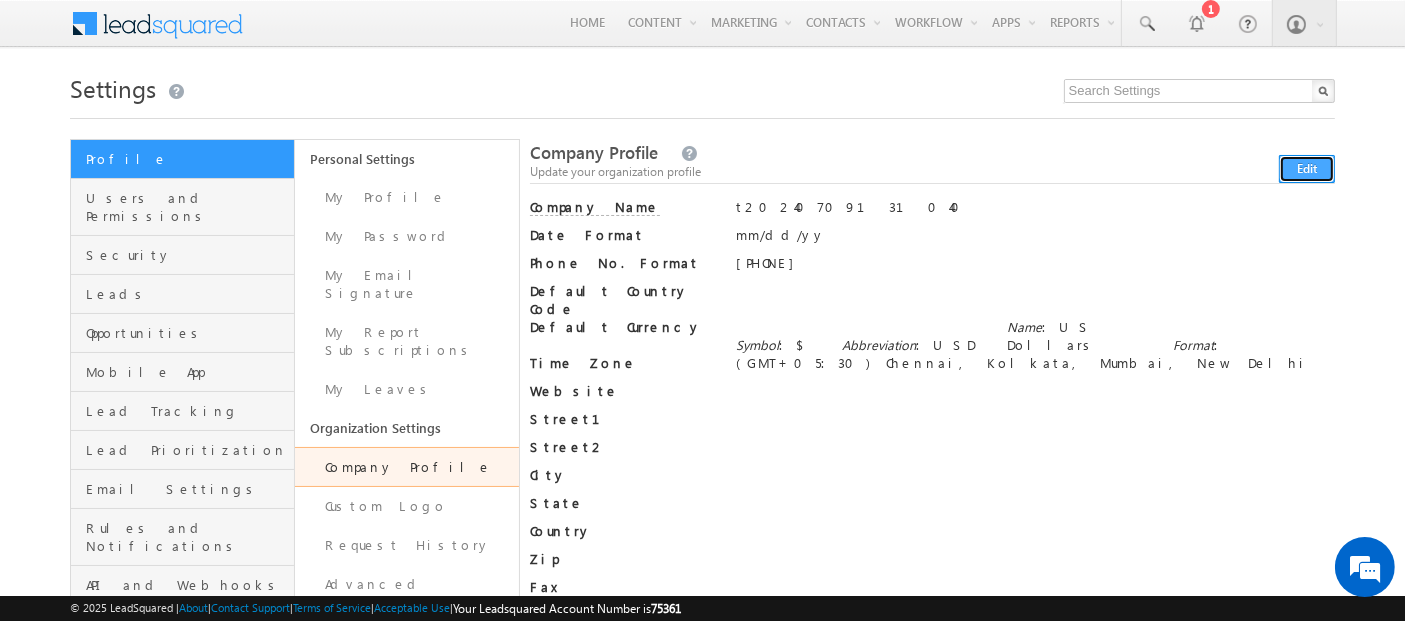 click on "Edit" at bounding box center (1307, 169) 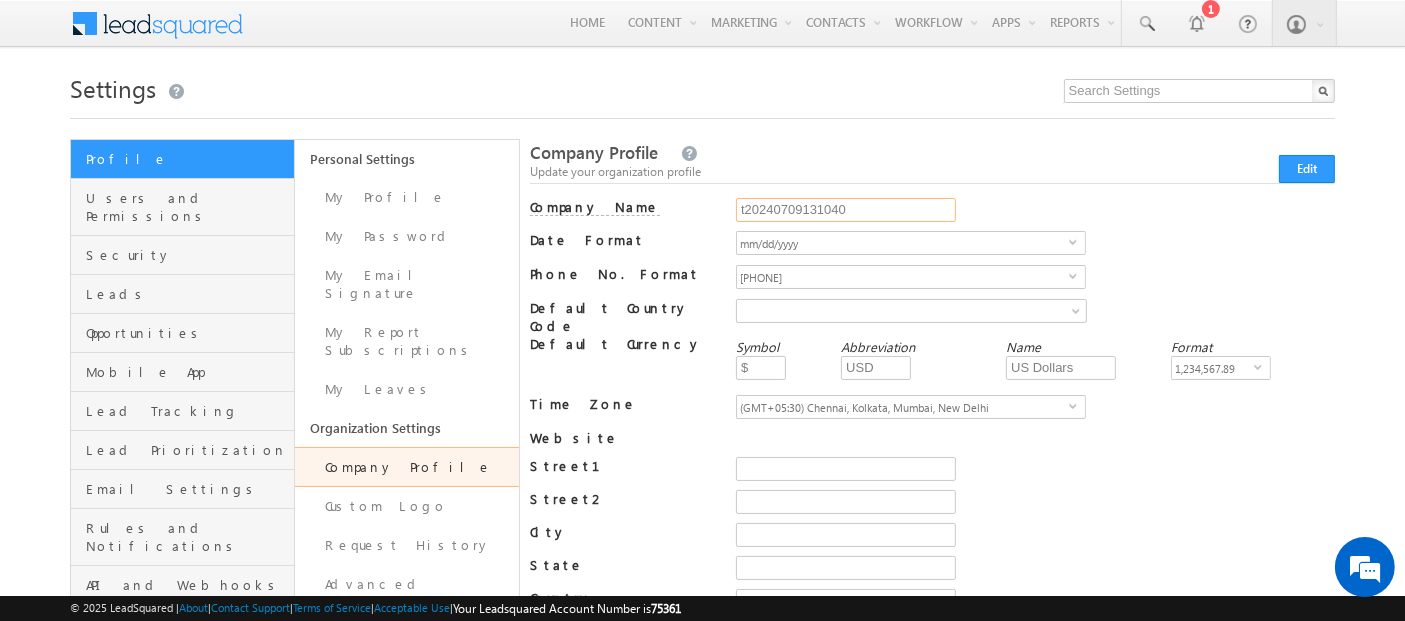 click on "t20240709131040" at bounding box center [846, 210] 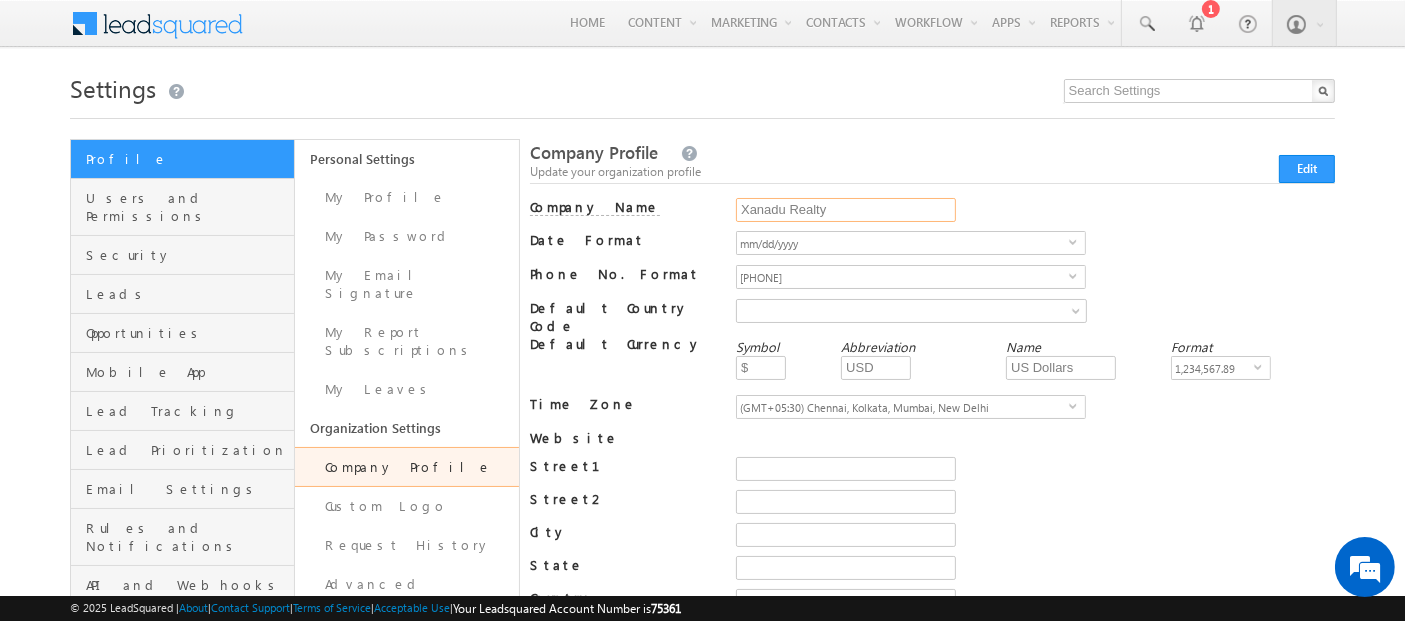 scroll, scrollTop: 0, scrollLeft: 0, axis: both 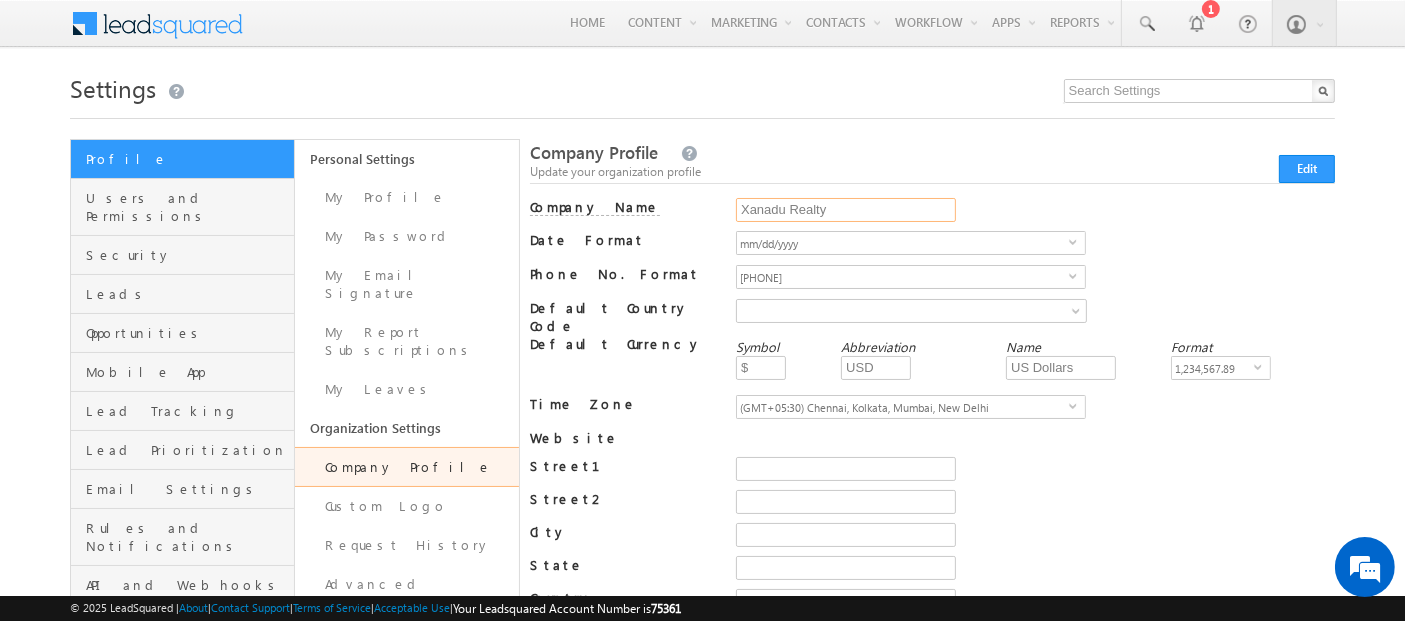 type on "Xanadu Realty" 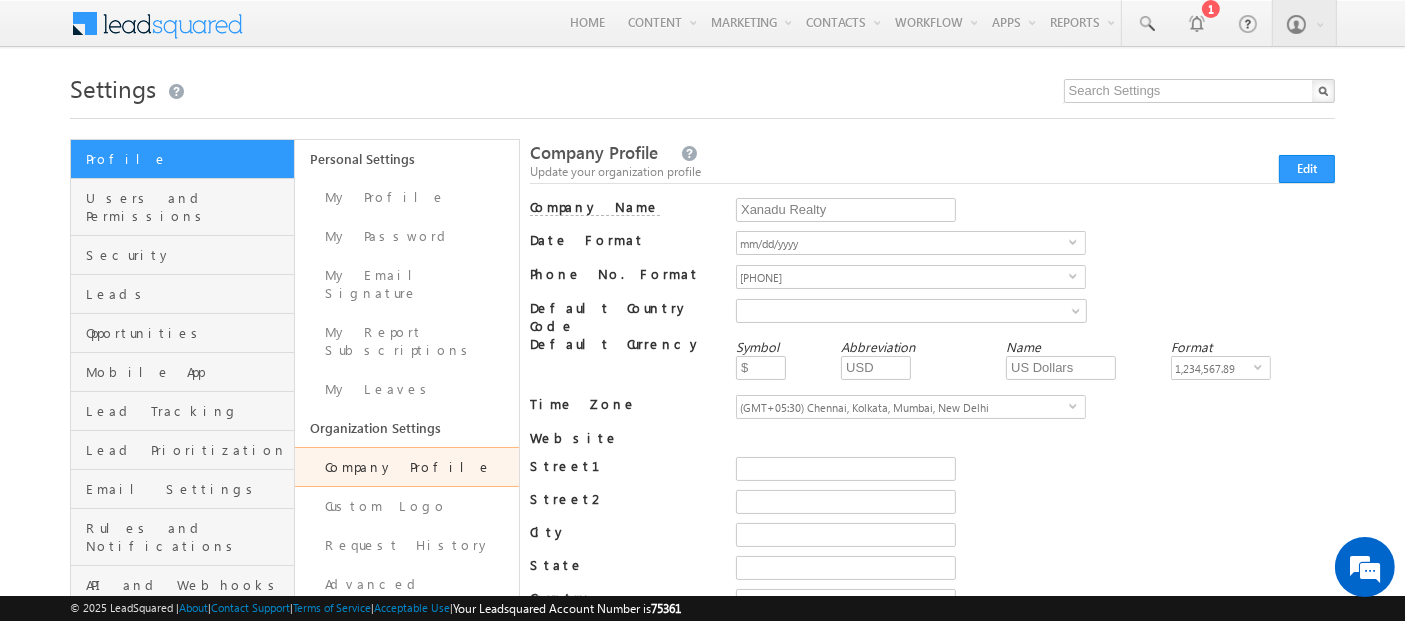 click on "Edit" at bounding box center [932, 169] 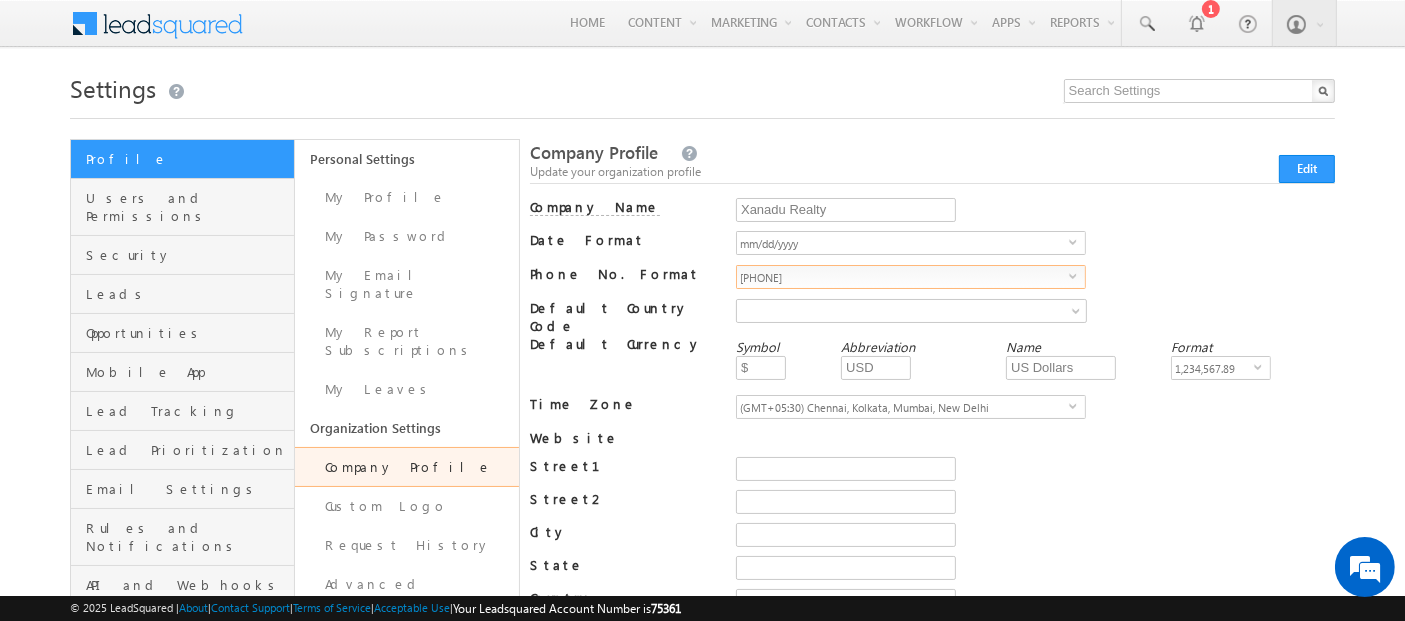 click on "[PHONE]" at bounding box center (903, 277) 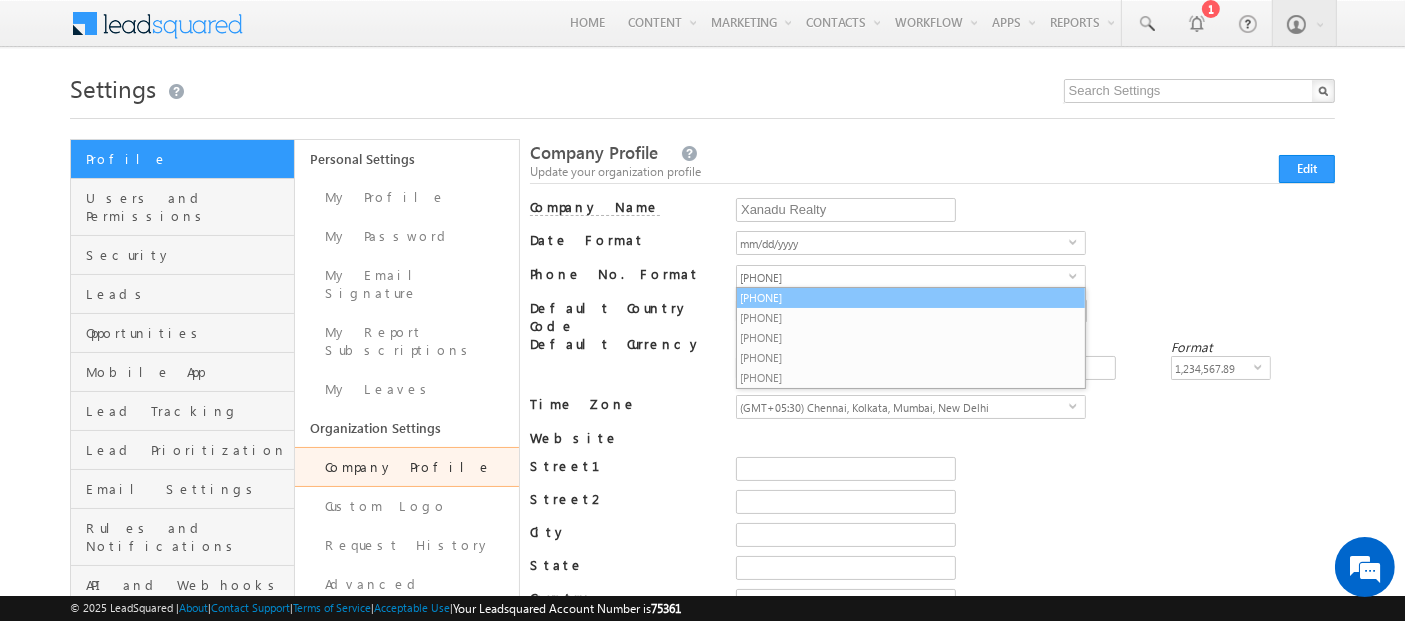 click on "+CountryCode-1234567890" at bounding box center (911, 298) 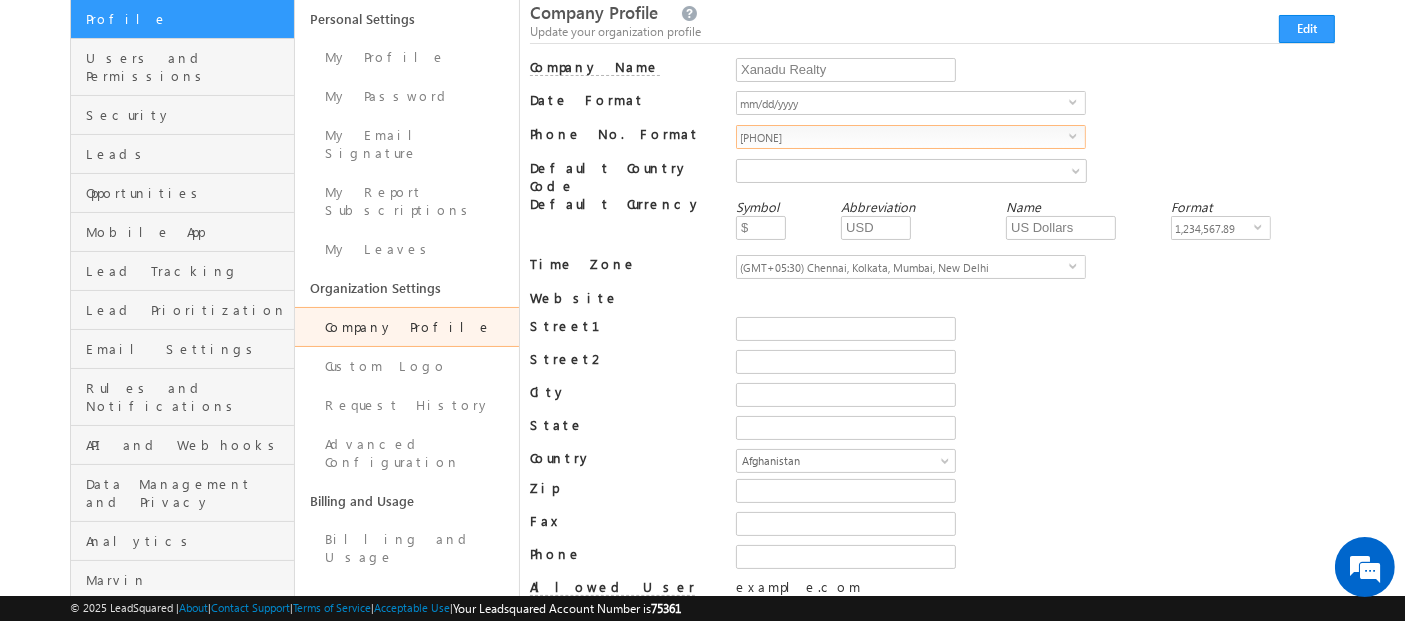 scroll, scrollTop: 141, scrollLeft: 0, axis: vertical 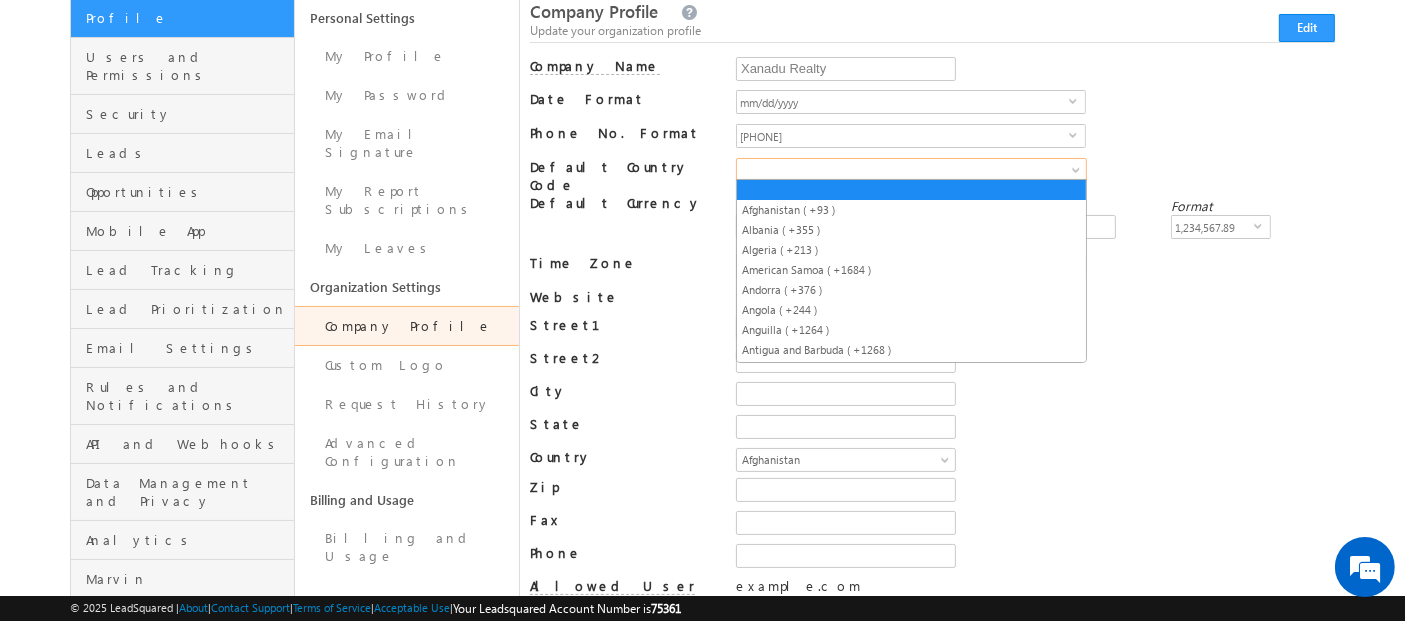 click at bounding box center (890, 170) 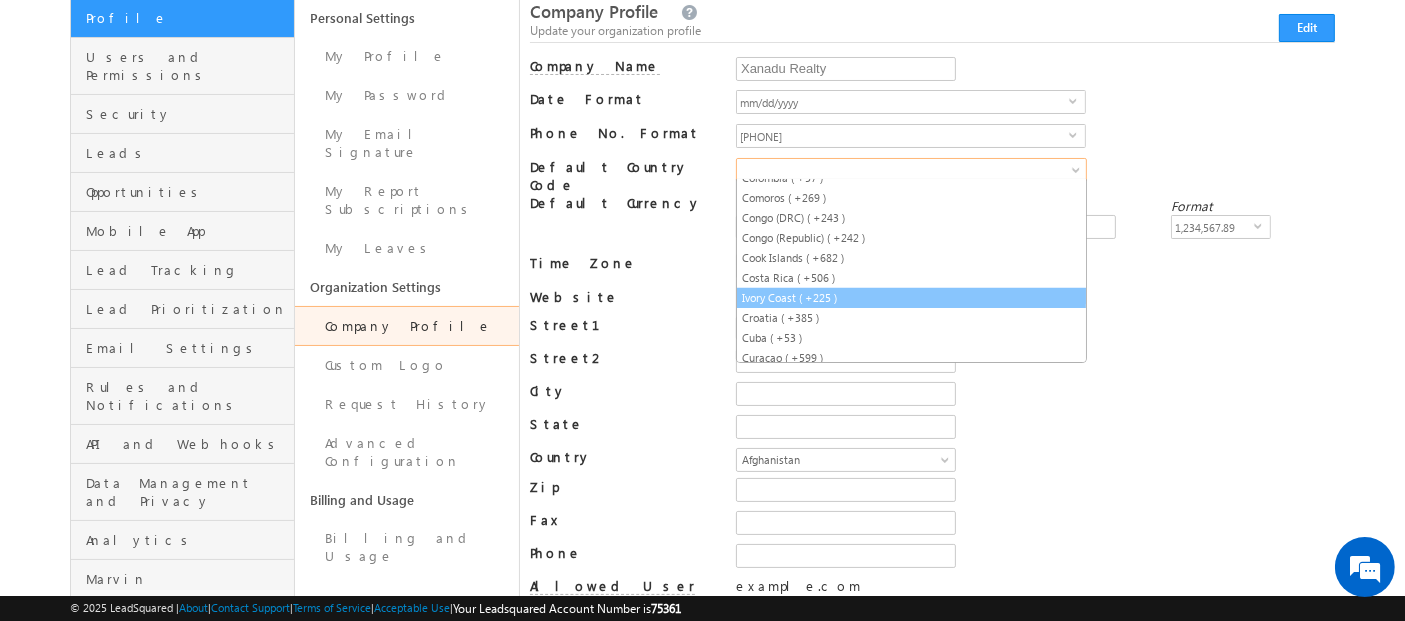 scroll, scrollTop: 1730, scrollLeft: 0, axis: vertical 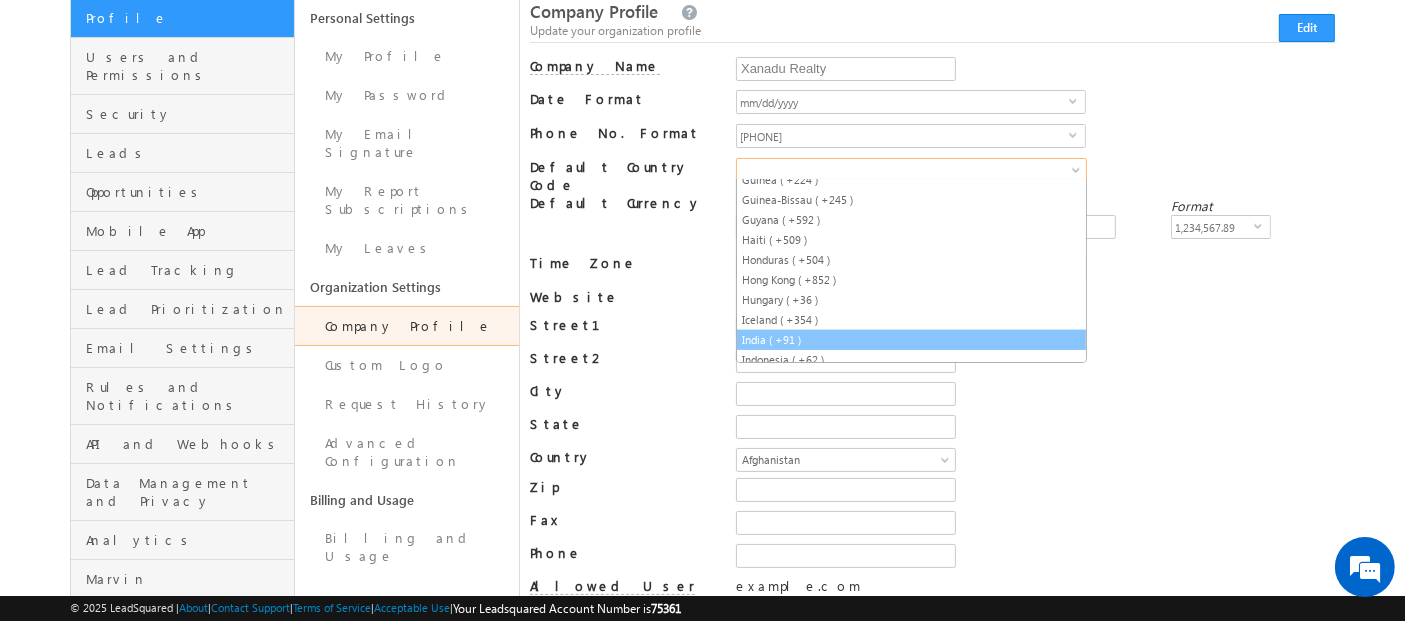 click on "India ( +91 )" at bounding box center (911, 340) 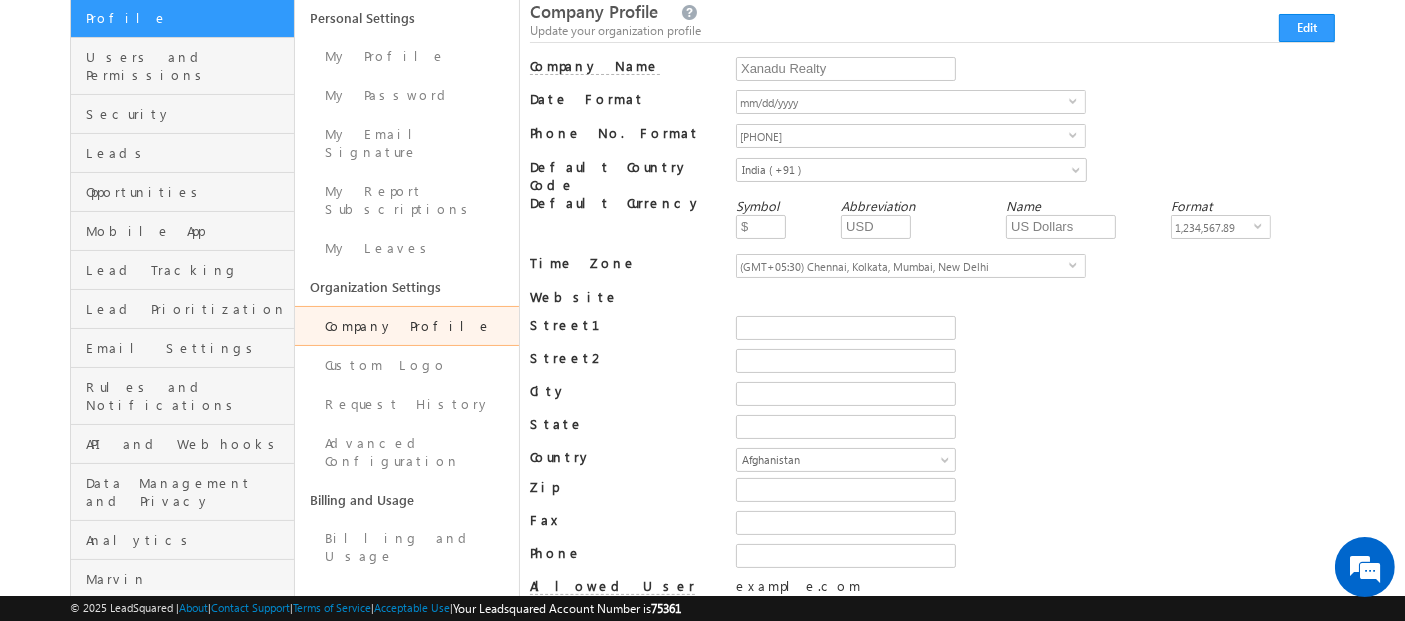 click at bounding box center [1035, 332] 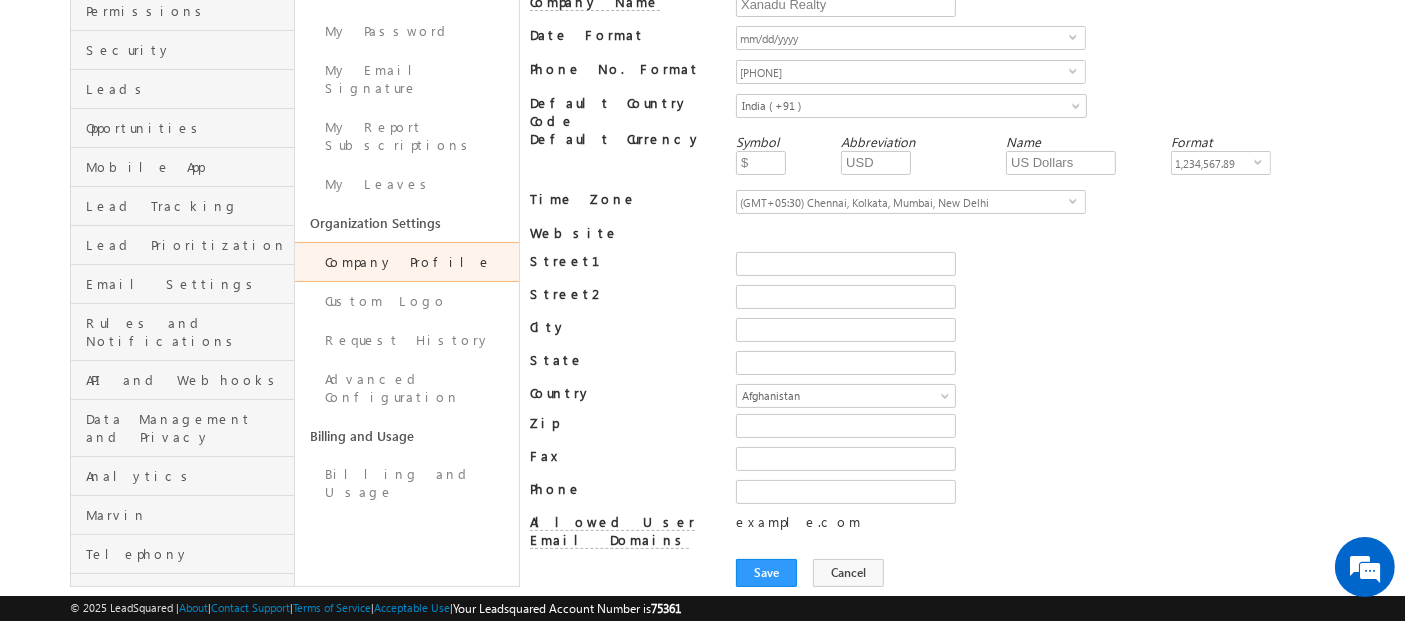scroll, scrollTop: 206, scrollLeft: 0, axis: vertical 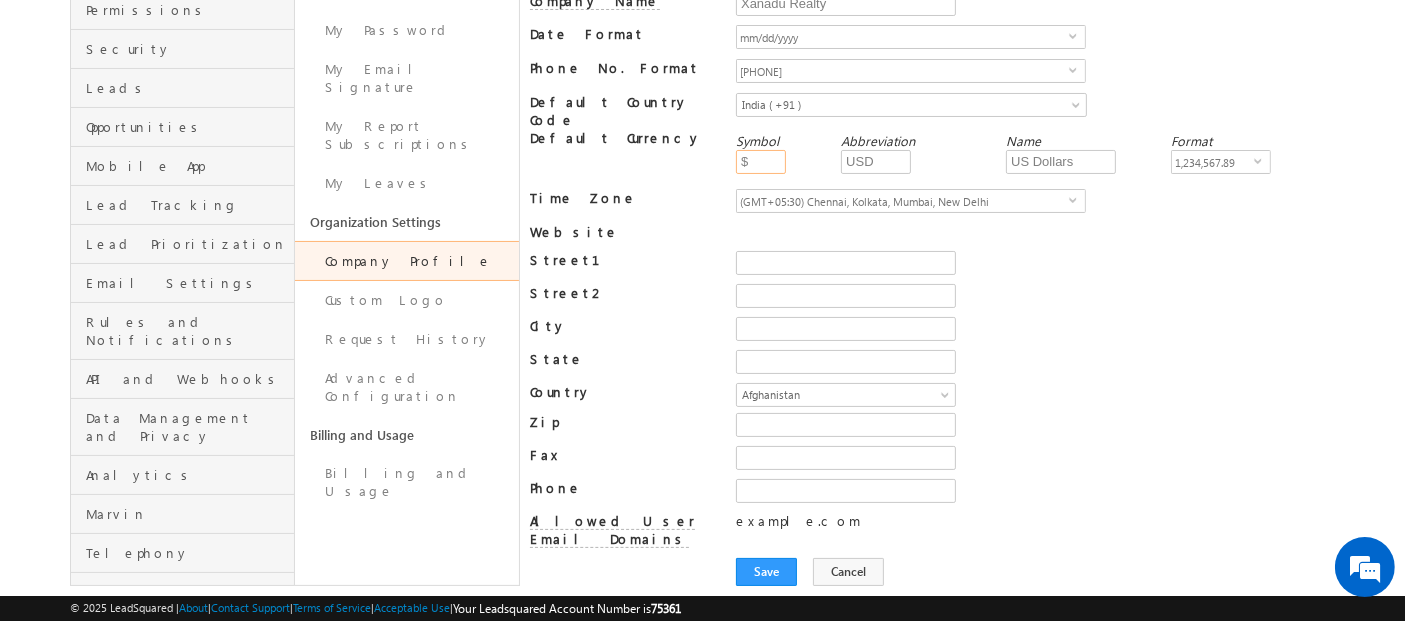drag, startPoint x: 767, startPoint y: 149, endPoint x: 654, endPoint y: 210, distance: 128.41339 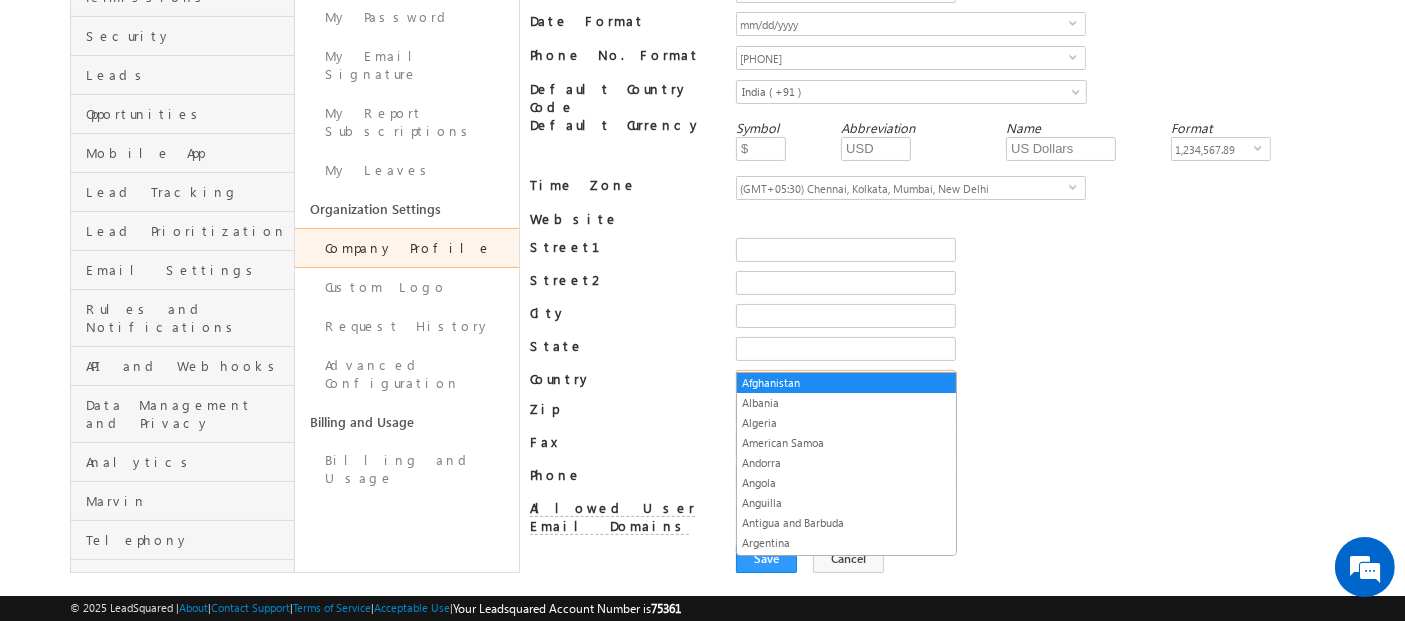 click on "Afghanistan" at bounding box center [834, 382] 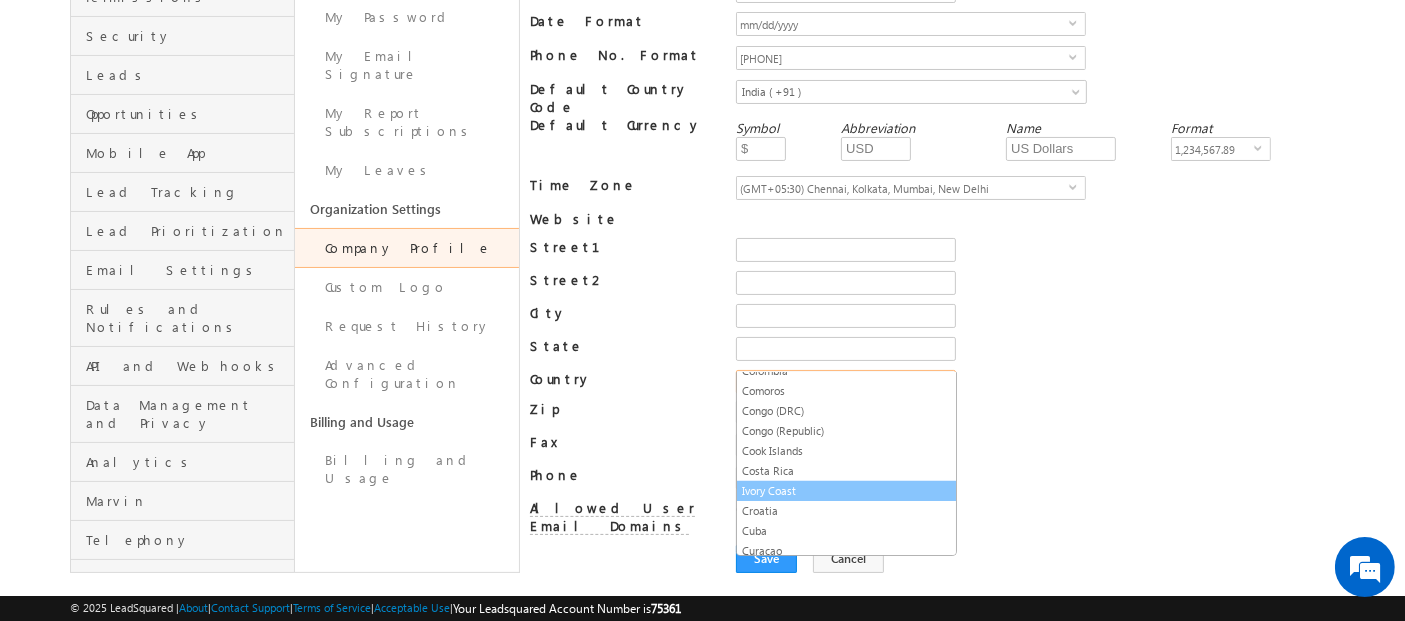 scroll, scrollTop: 1730, scrollLeft: 0, axis: vertical 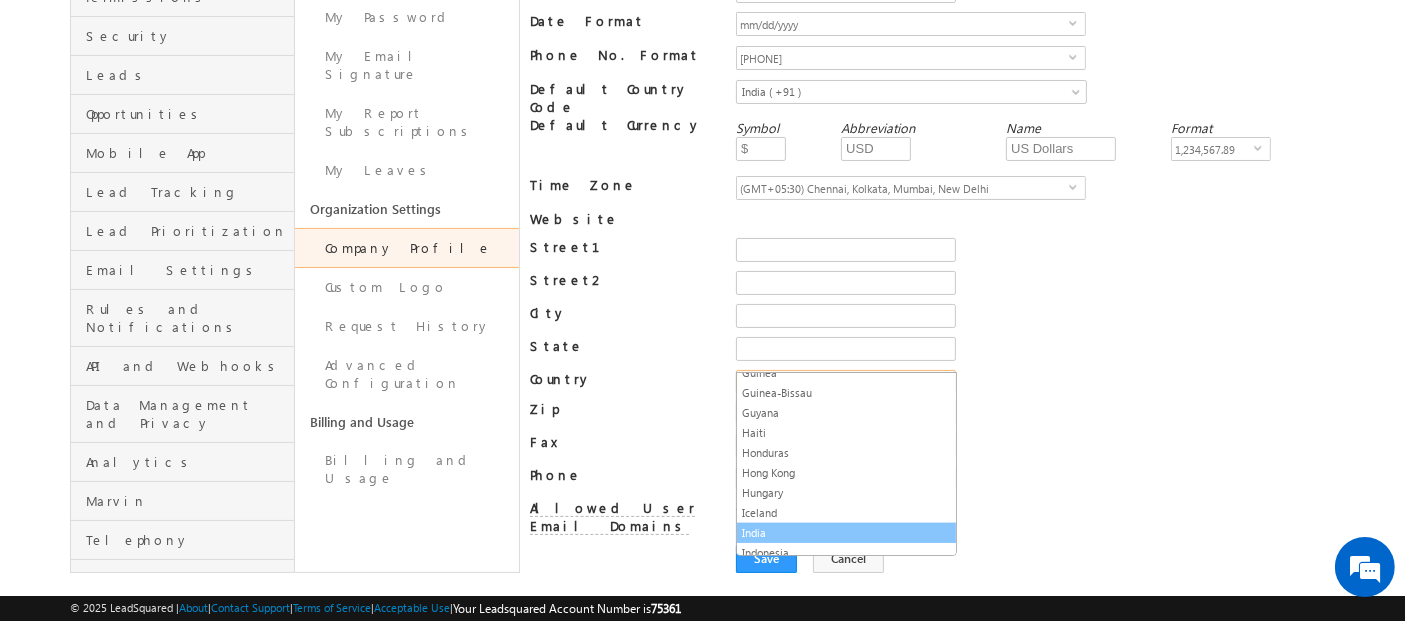 click on "India" at bounding box center (846, 533) 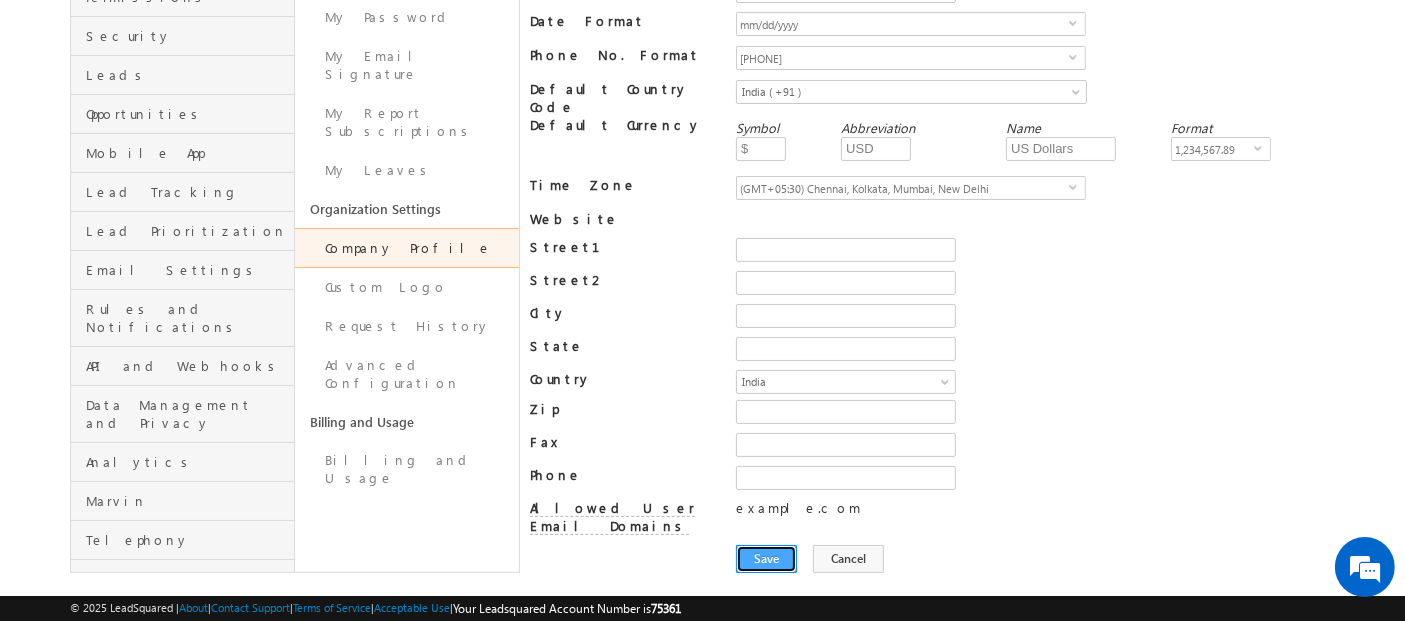 click on "Save" at bounding box center (766, 559) 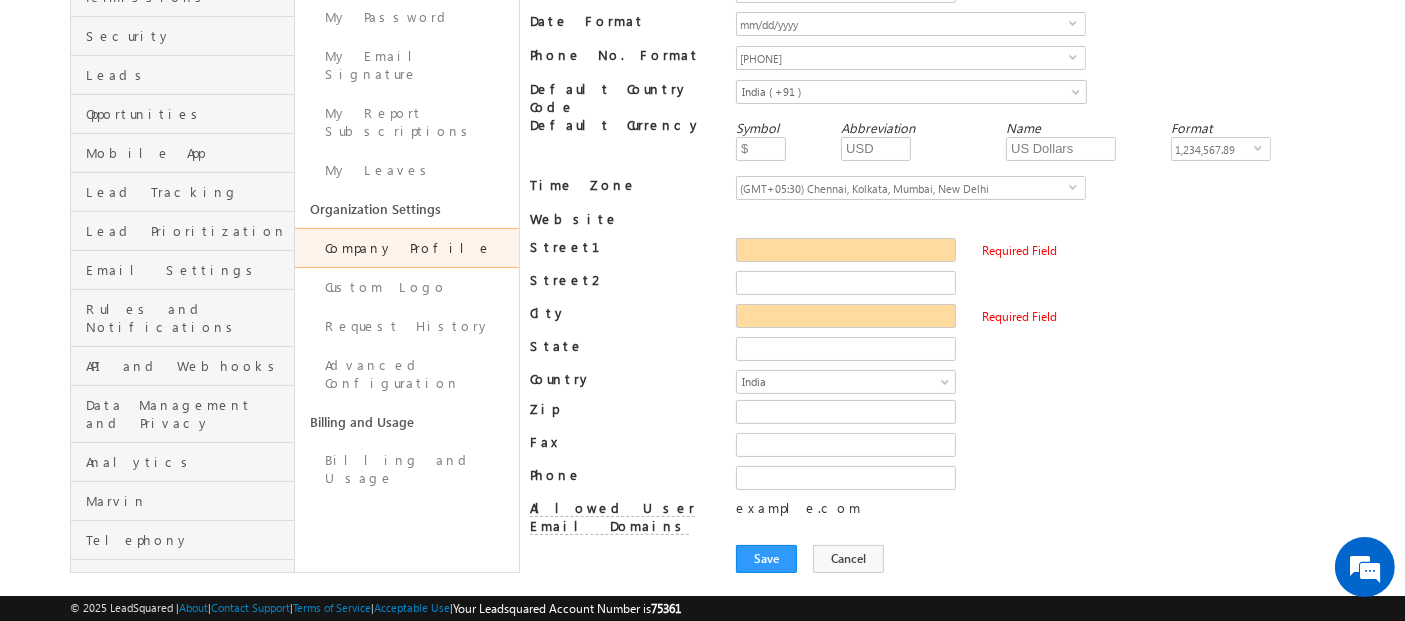drag, startPoint x: 817, startPoint y: 481, endPoint x: 733, endPoint y: 481, distance: 84 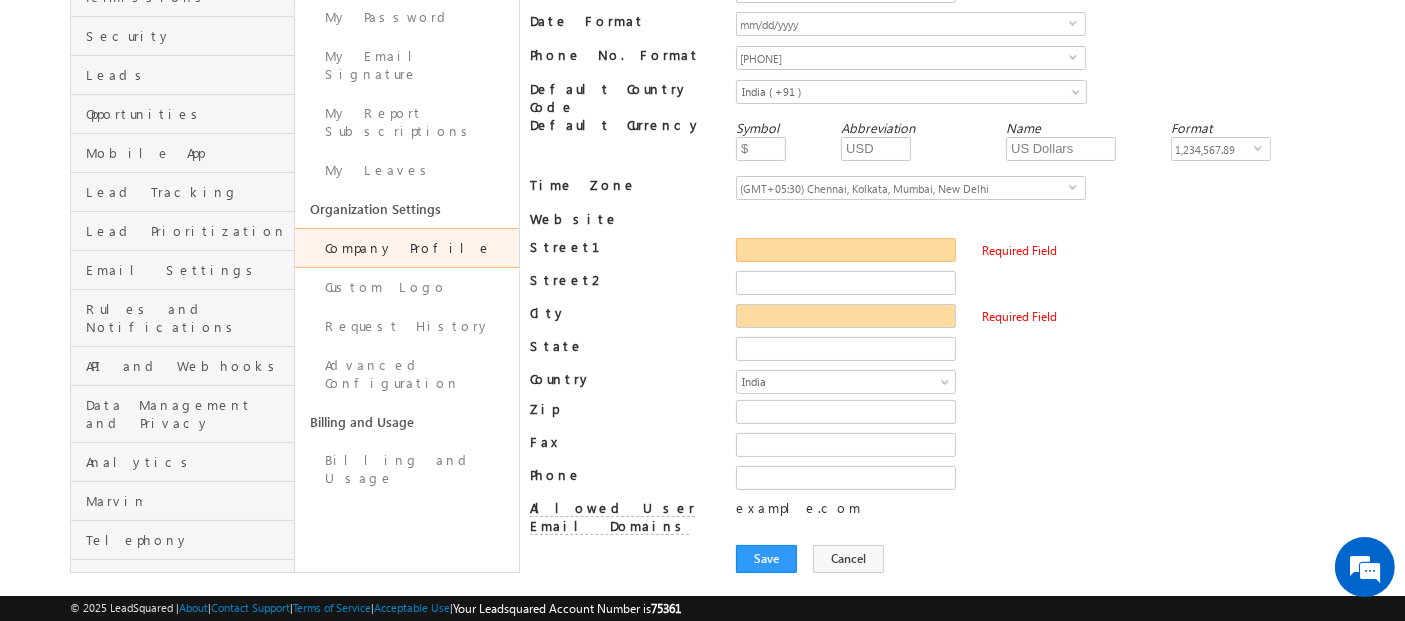 click on "Street1" at bounding box center [846, 250] 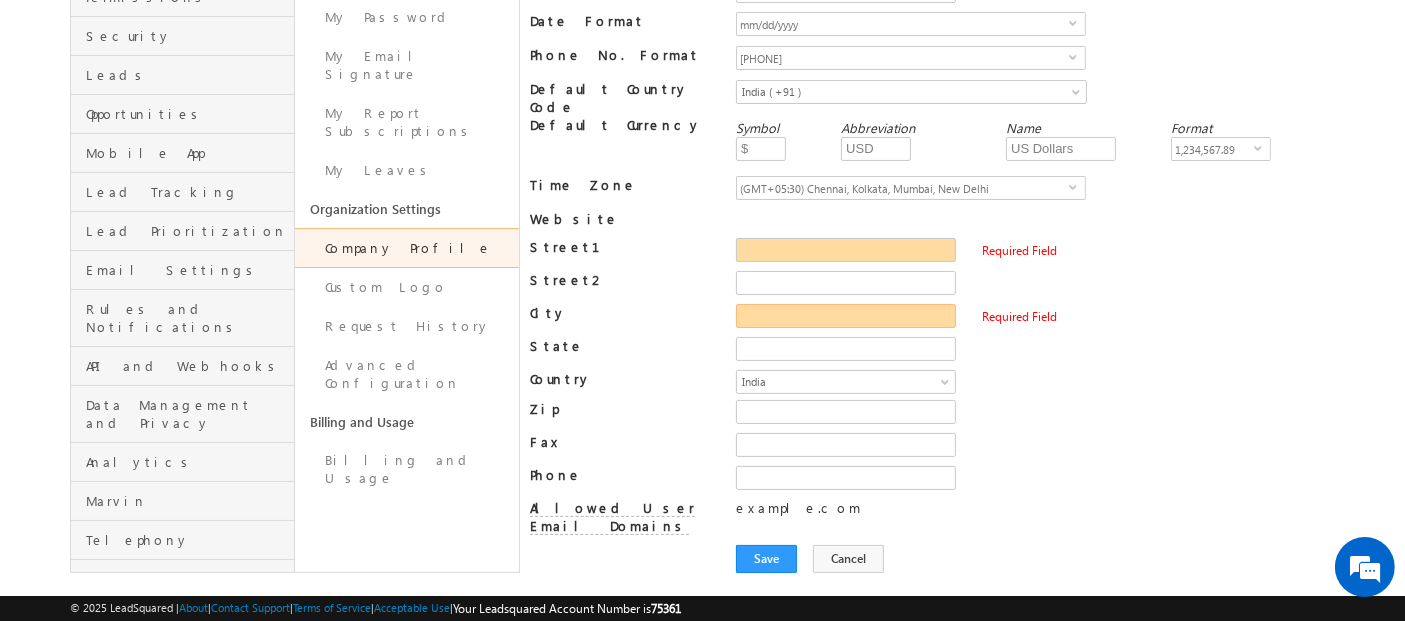 click on "City" at bounding box center (846, 316) 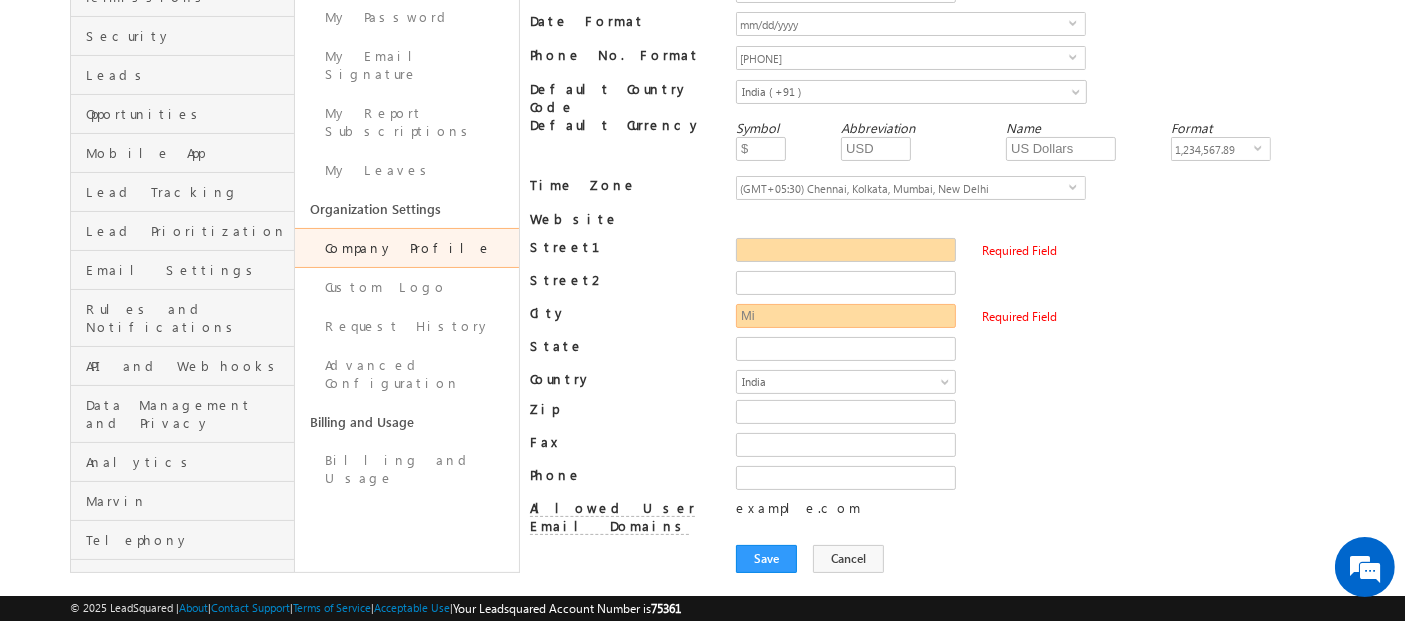 type on "M" 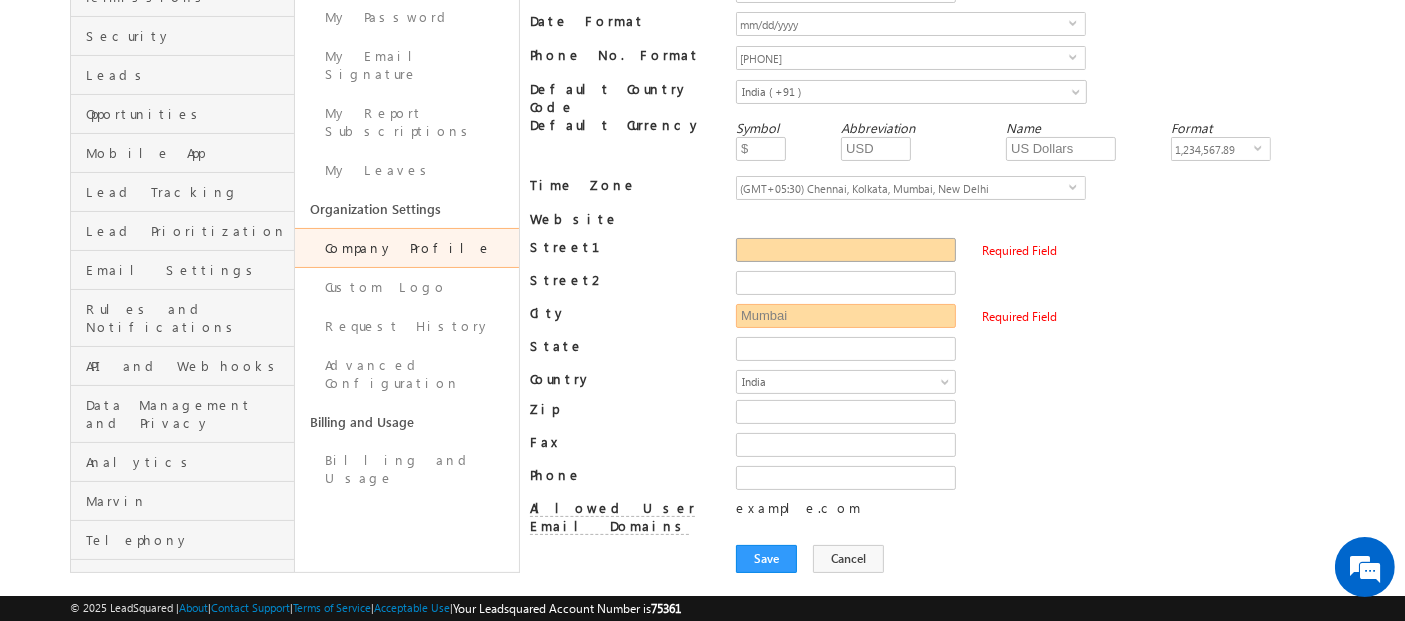 type on "Mumbai" 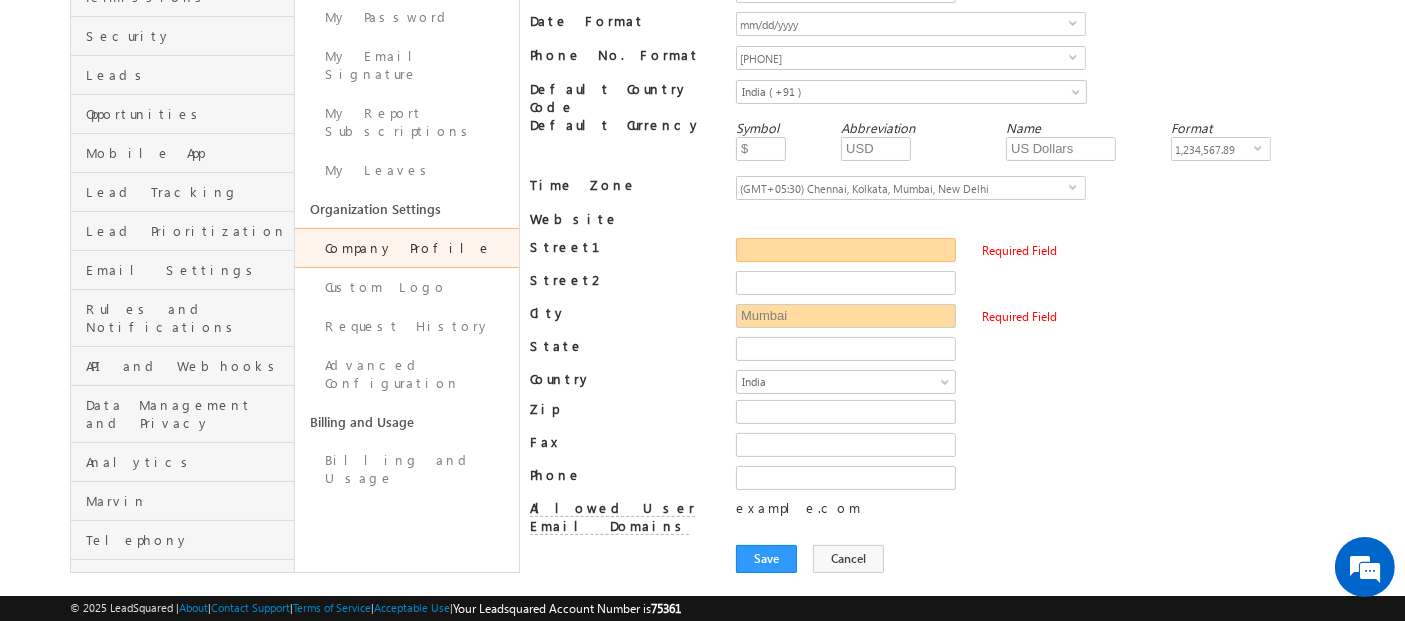 click on "Street1" at bounding box center [846, 250] 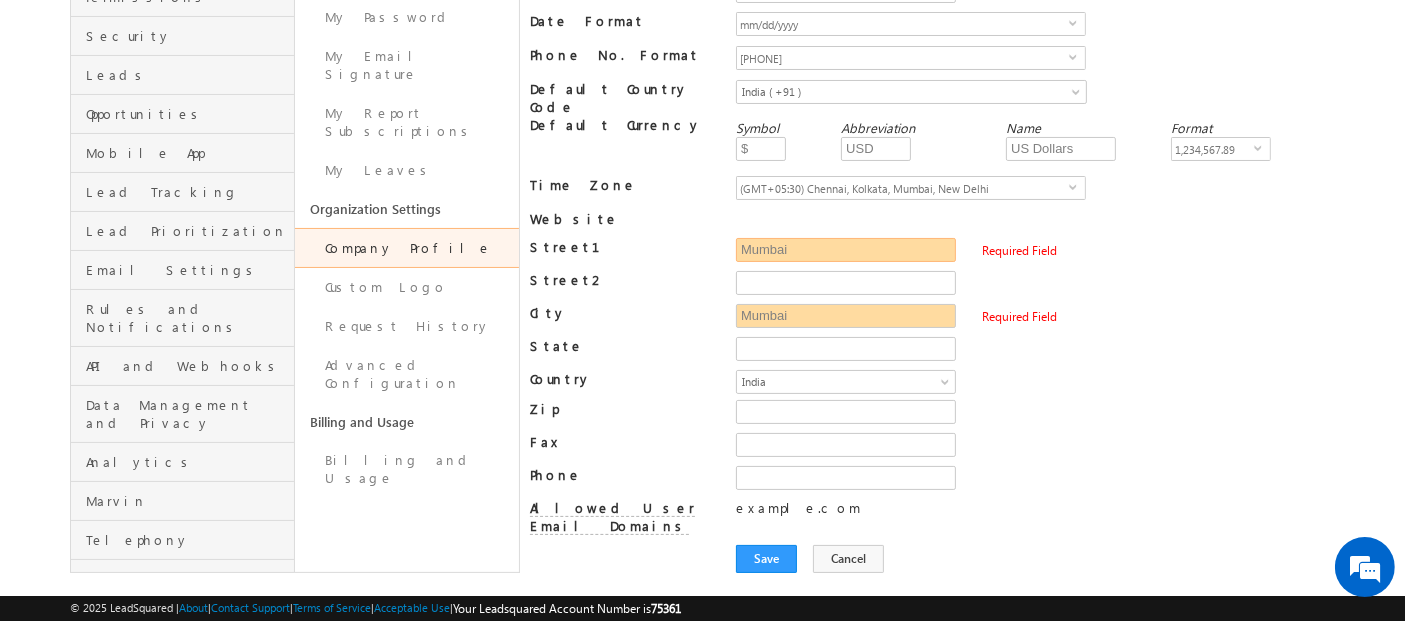 type on "Mumbai" 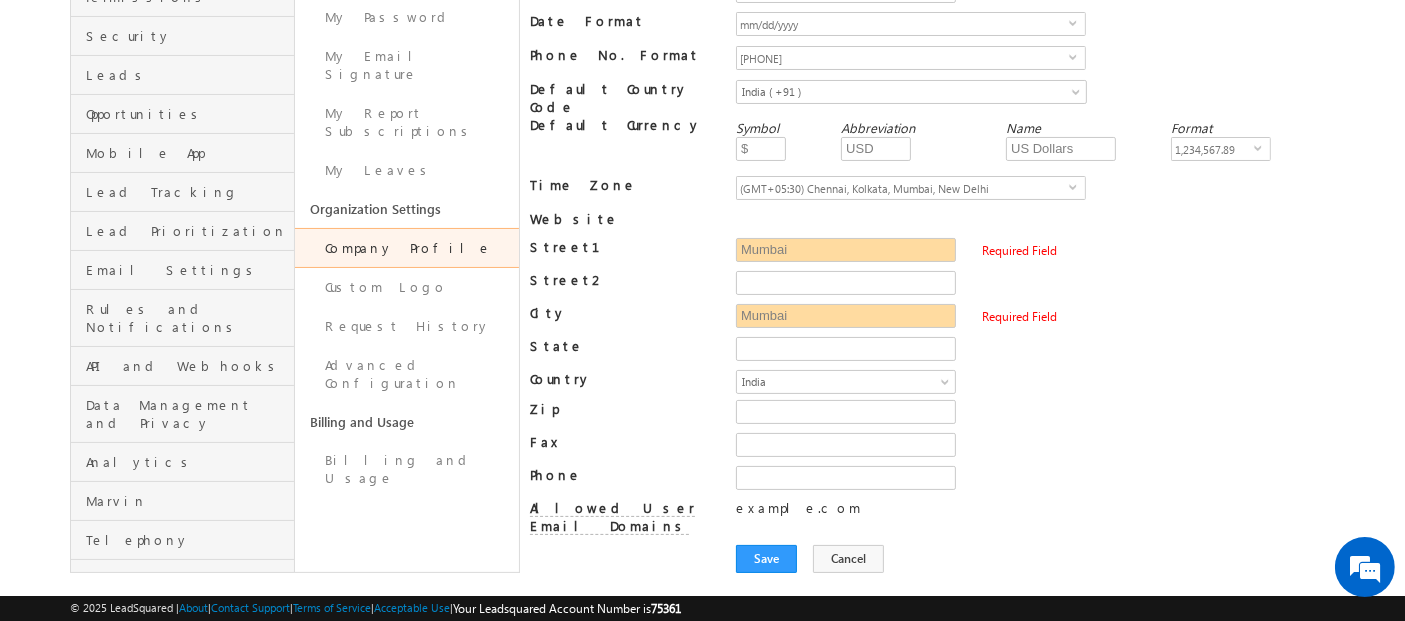 click at bounding box center [1035, 416] 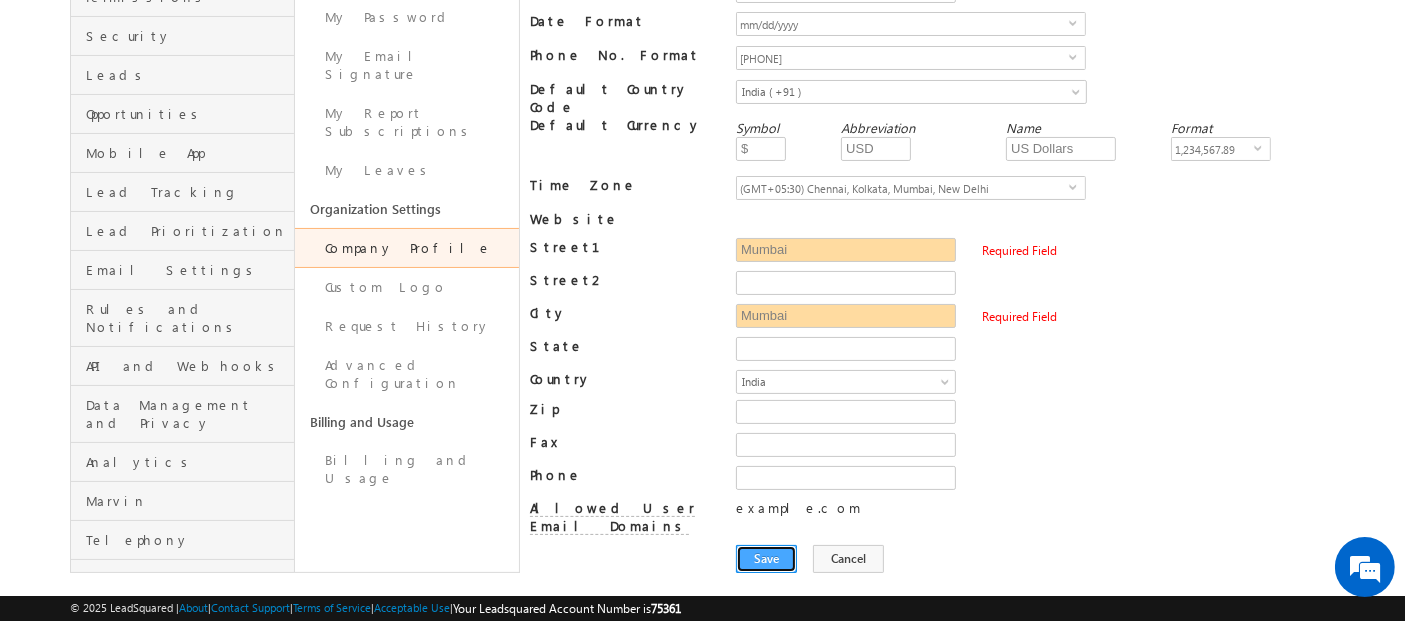 click on "Save" at bounding box center (766, 559) 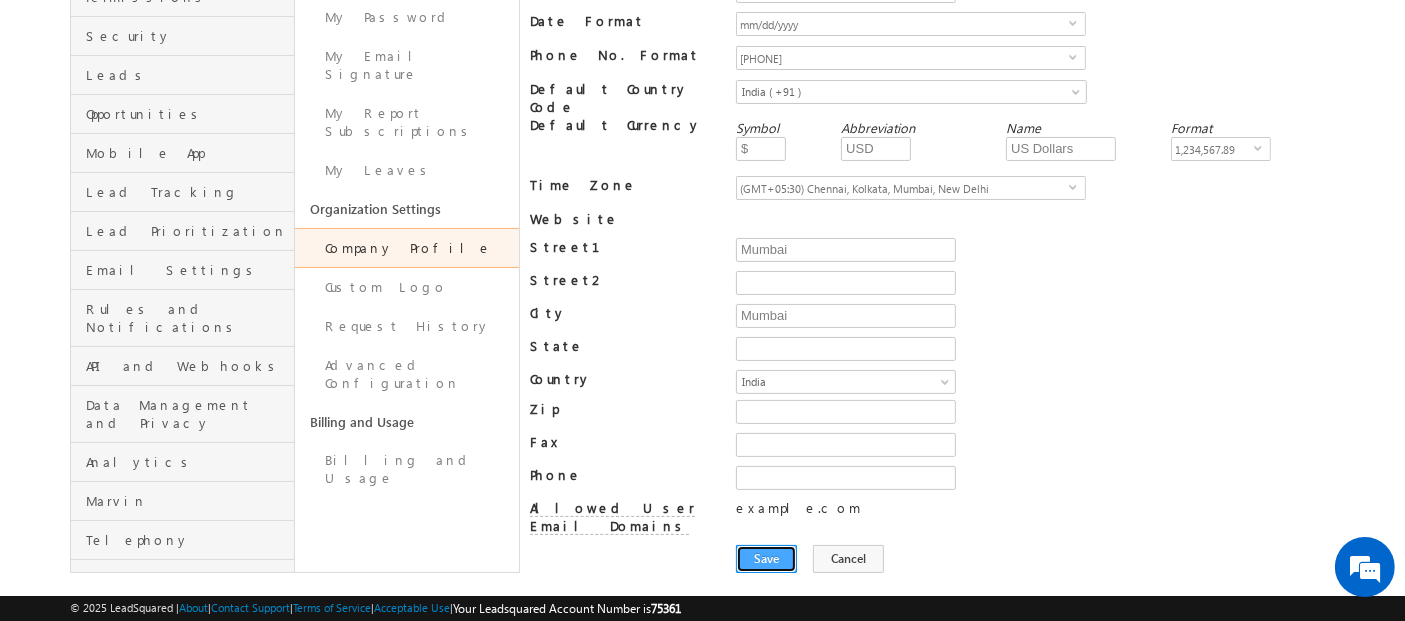 click on "Save" at bounding box center (766, 559) 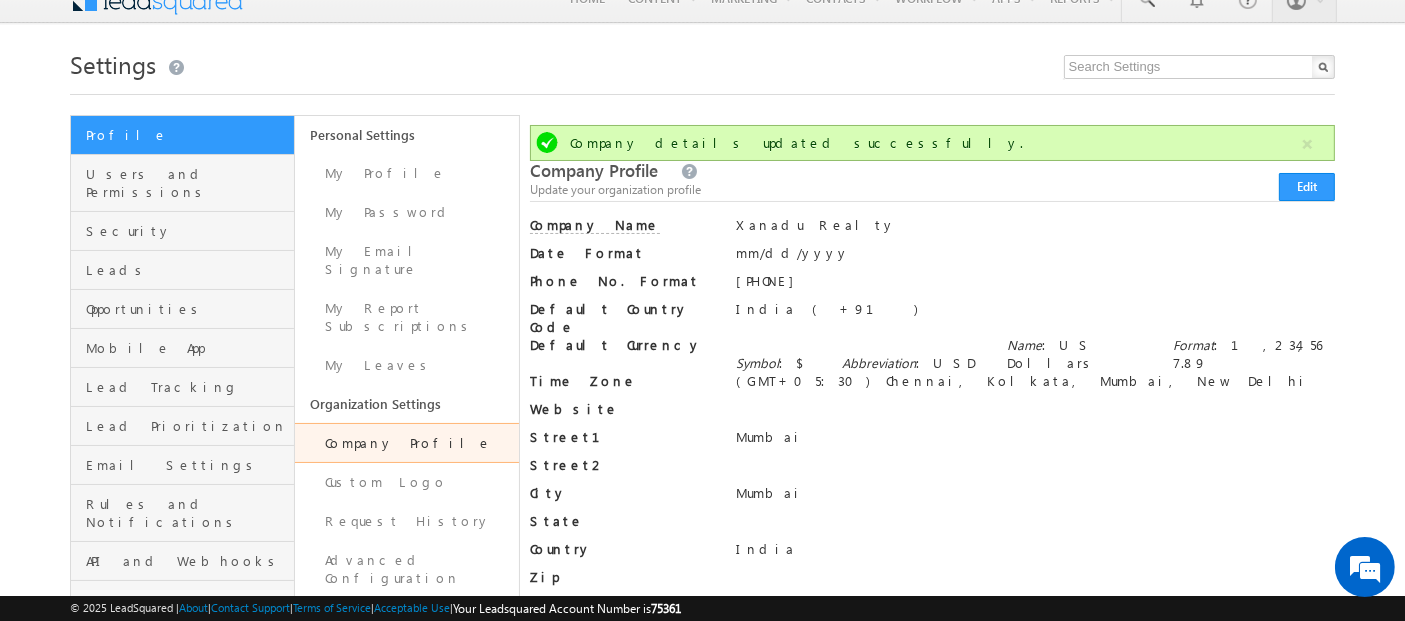 scroll, scrollTop: 200, scrollLeft: 0, axis: vertical 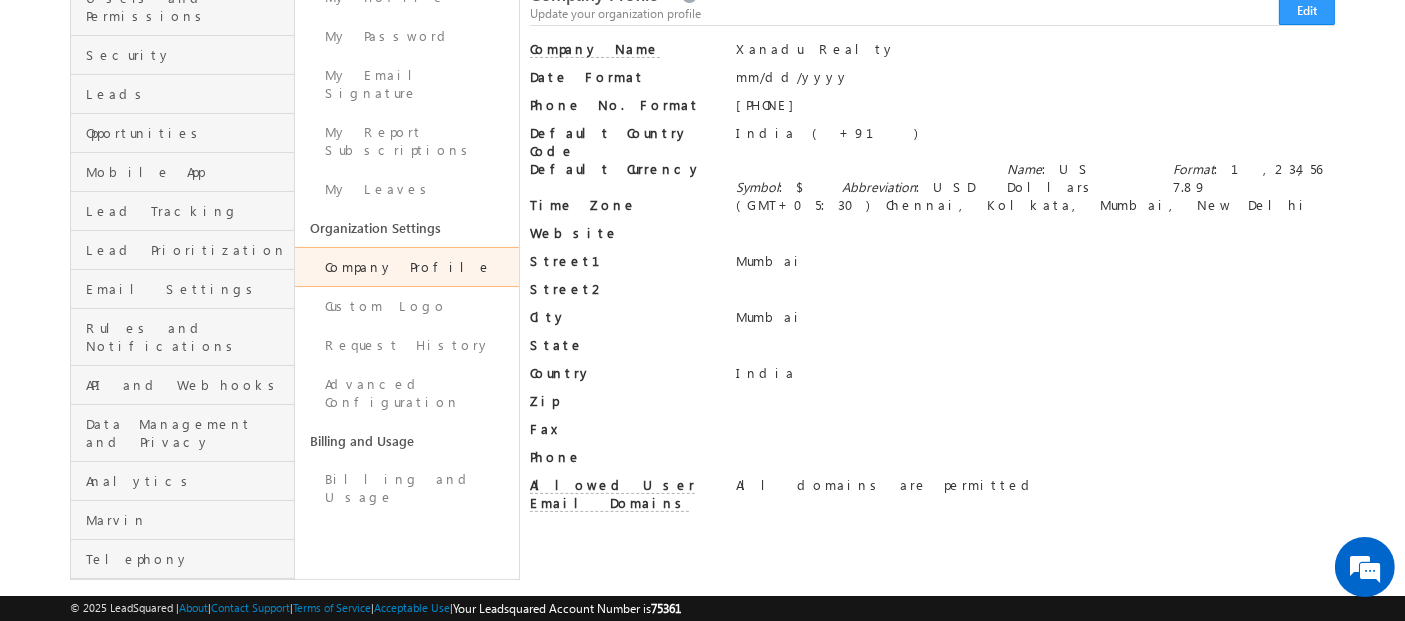 drag, startPoint x: 908, startPoint y: 472, endPoint x: 742, endPoint y: 478, distance: 166.1084 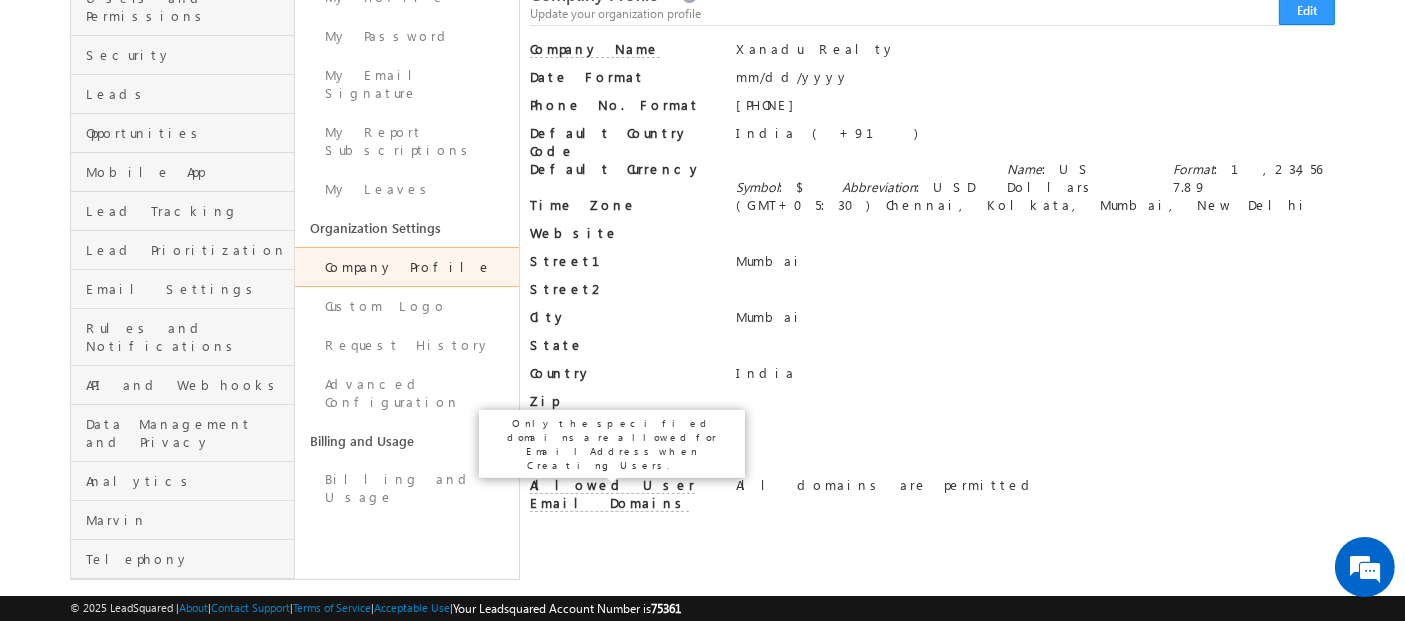 click on "Allowed User Email Domains" at bounding box center [612, 494] 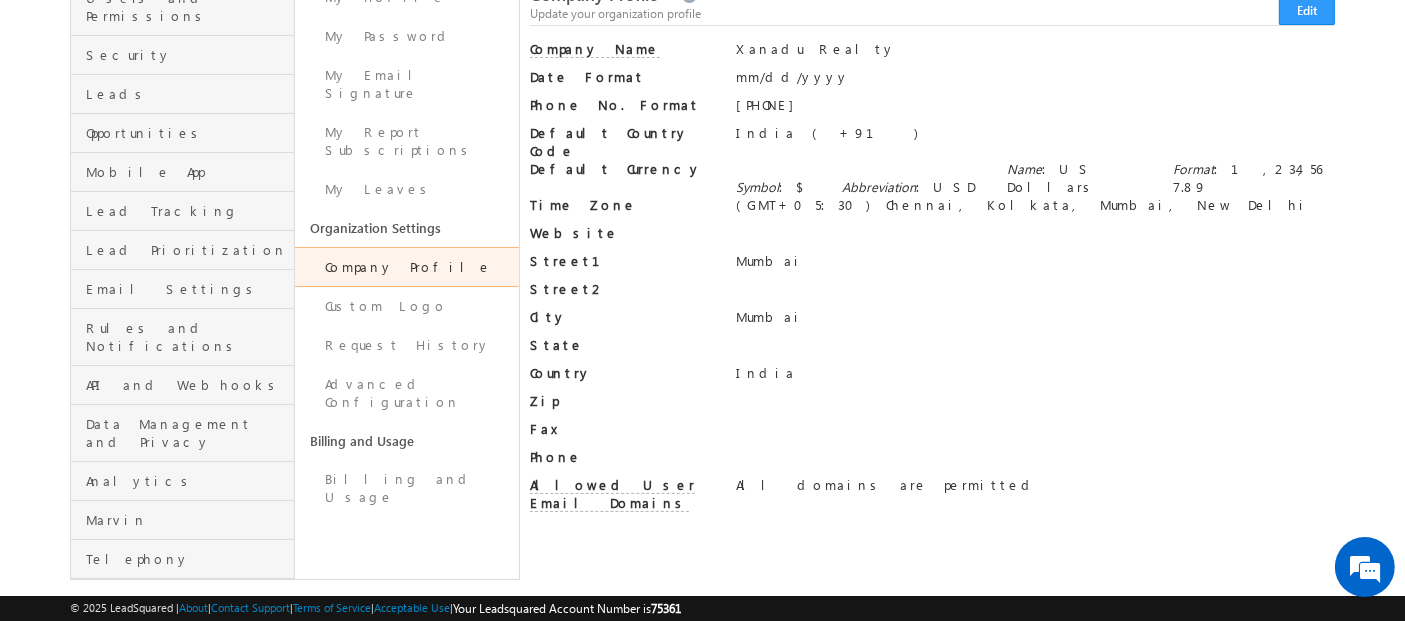 drag, startPoint x: 757, startPoint y: 471, endPoint x: 962, endPoint y: 456, distance: 205.54805 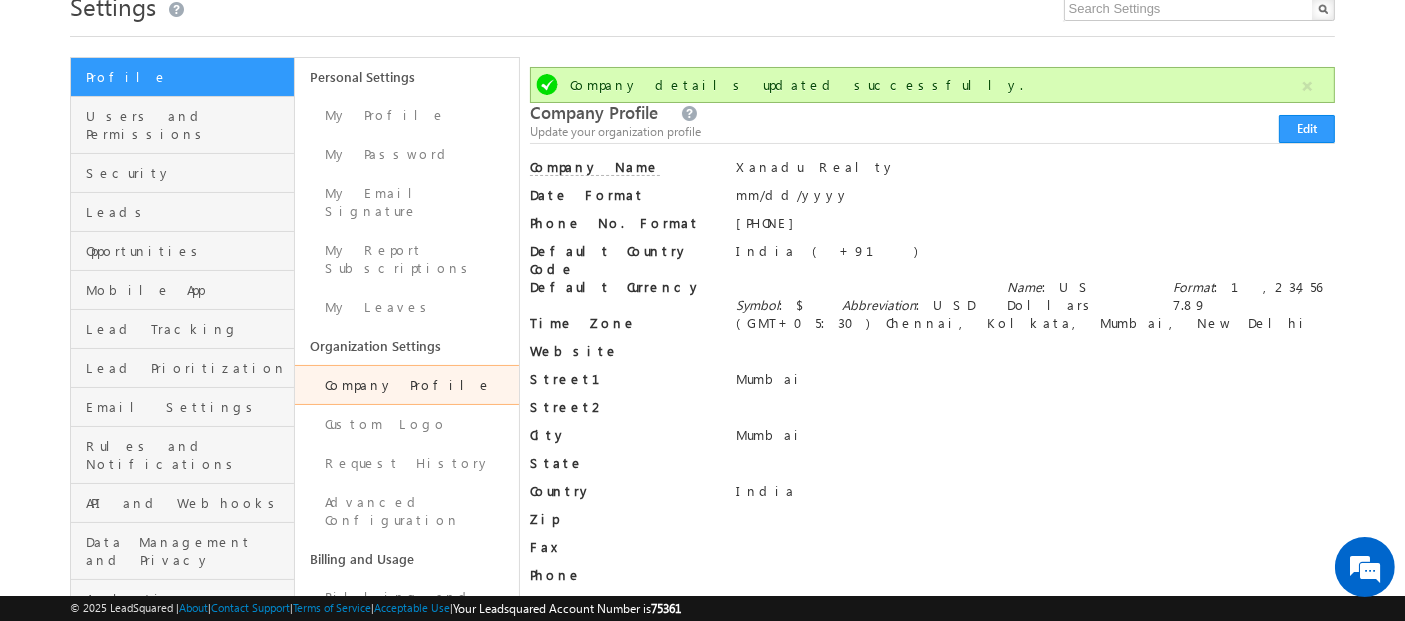 scroll, scrollTop: 200, scrollLeft: 0, axis: vertical 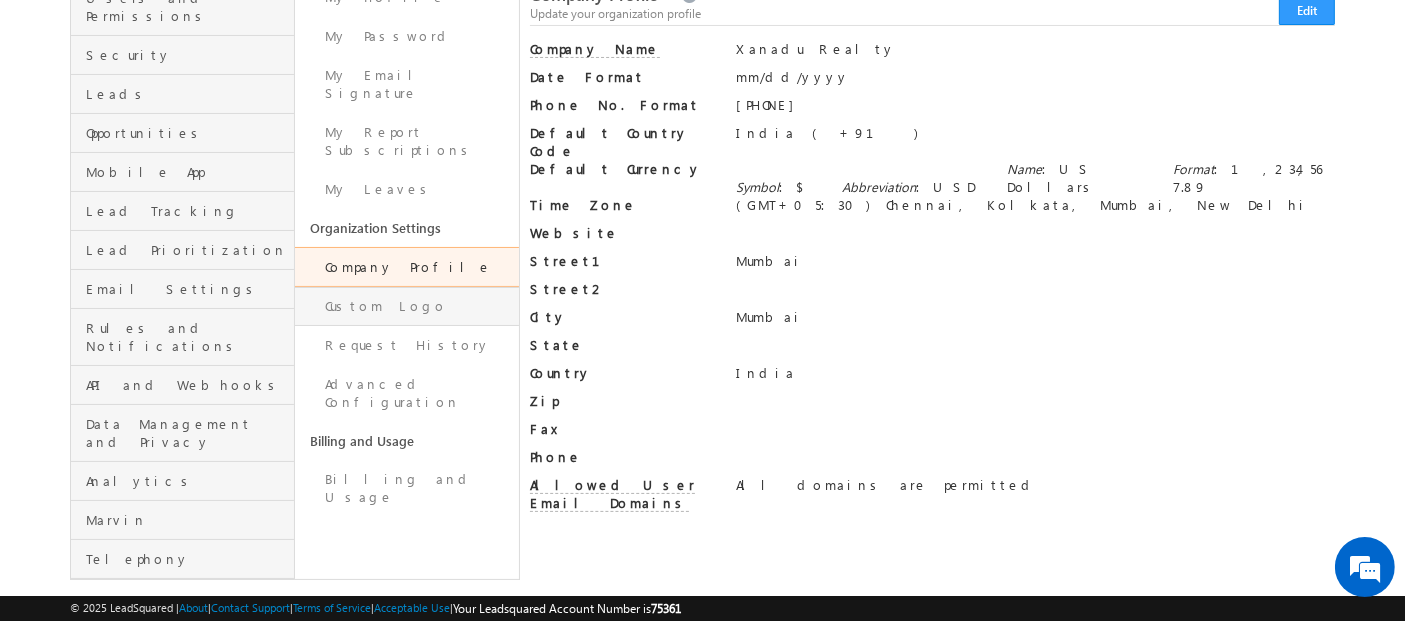 click on "Custom Logo" at bounding box center (407, 306) 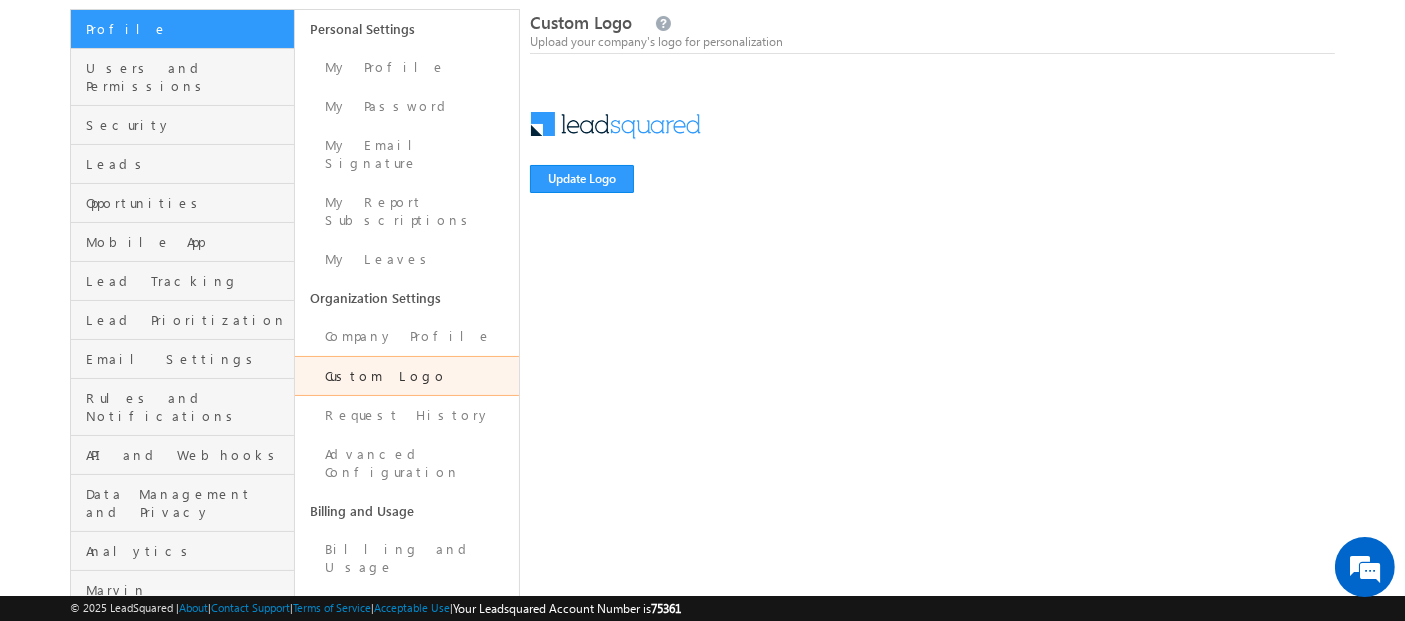 scroll, scrollTop: 133, scrollLeft: 0, axis: vertical 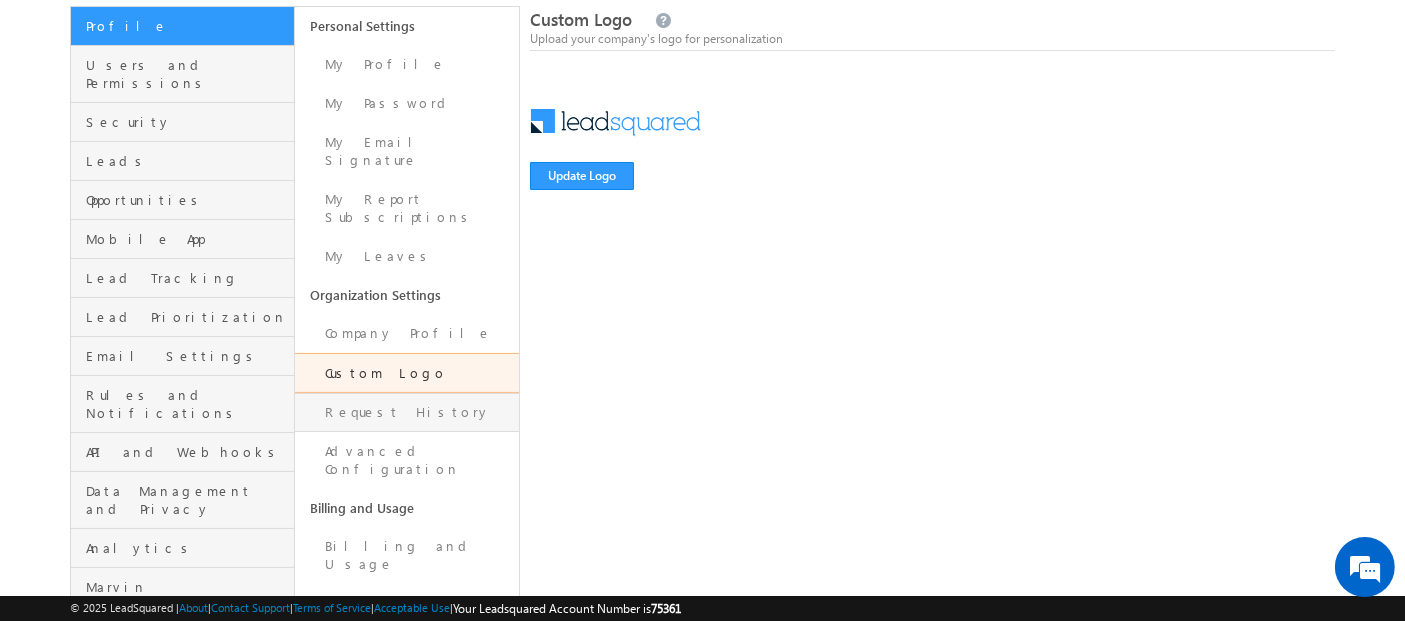 click on "Request History" at bounding box center [407, 412] 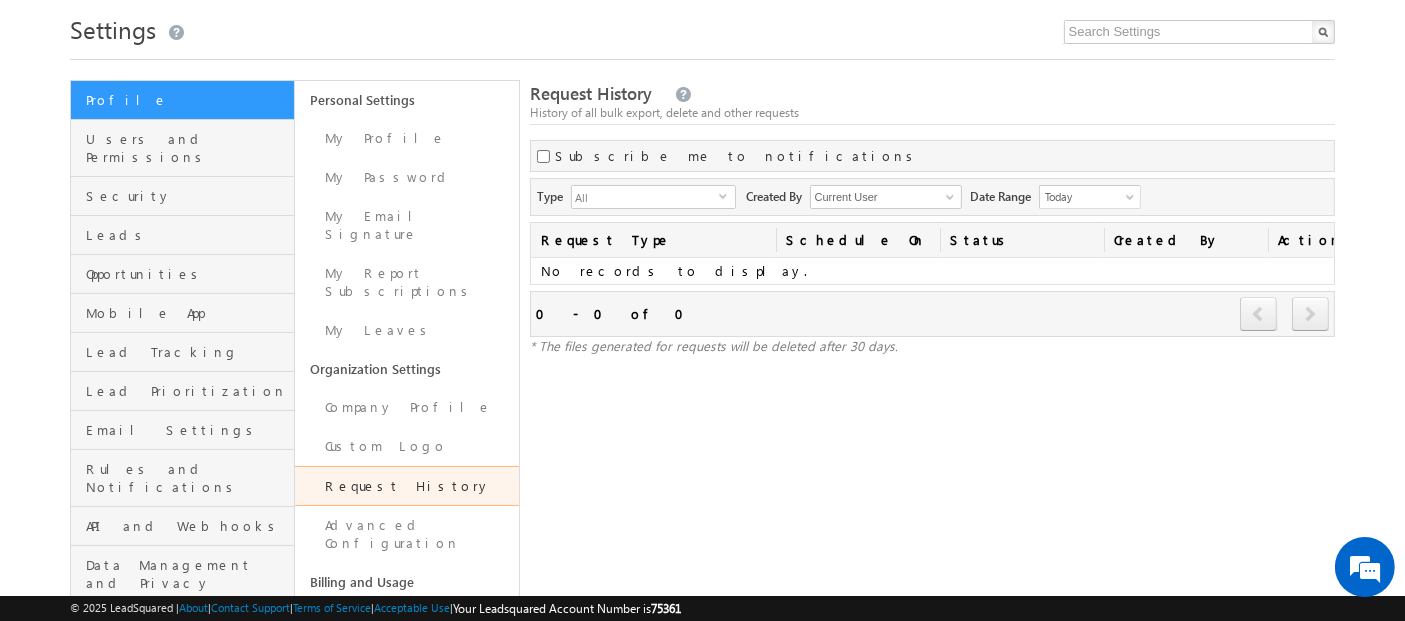 scroll, scrollTop: 57, scrollLeft: 0, axis: vertical 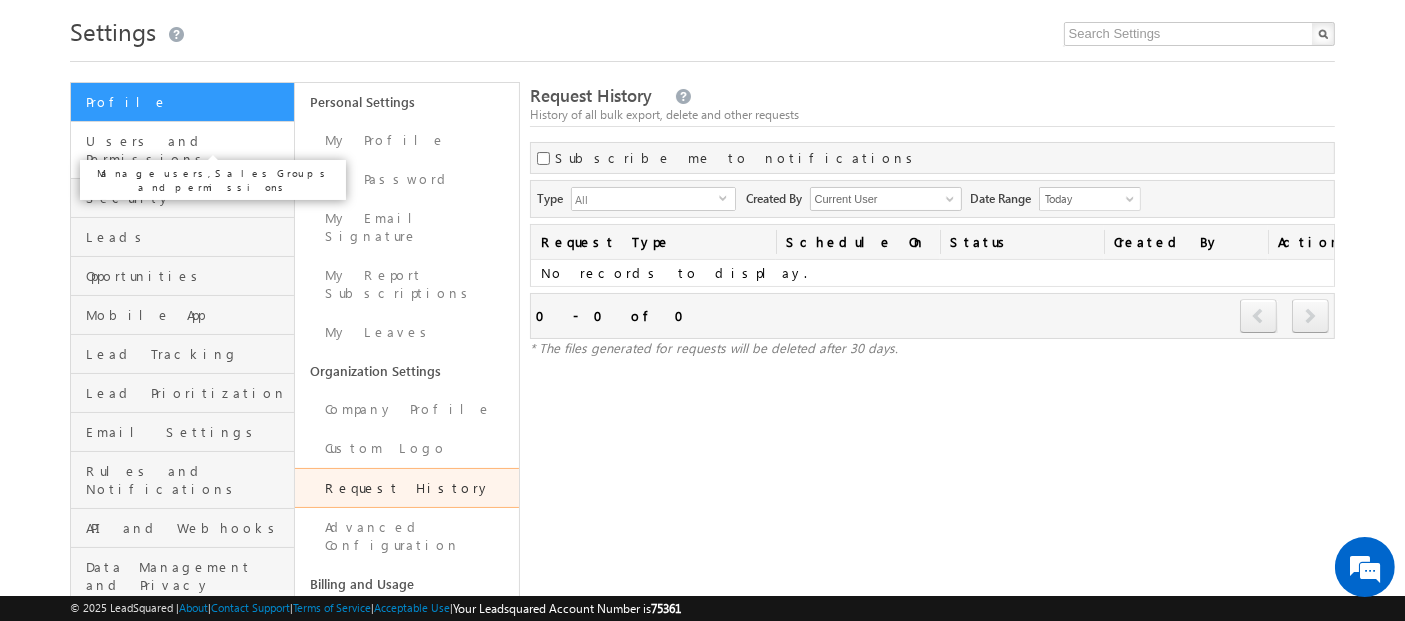click on "Users and Permissions" at bounding box center [187, 150] 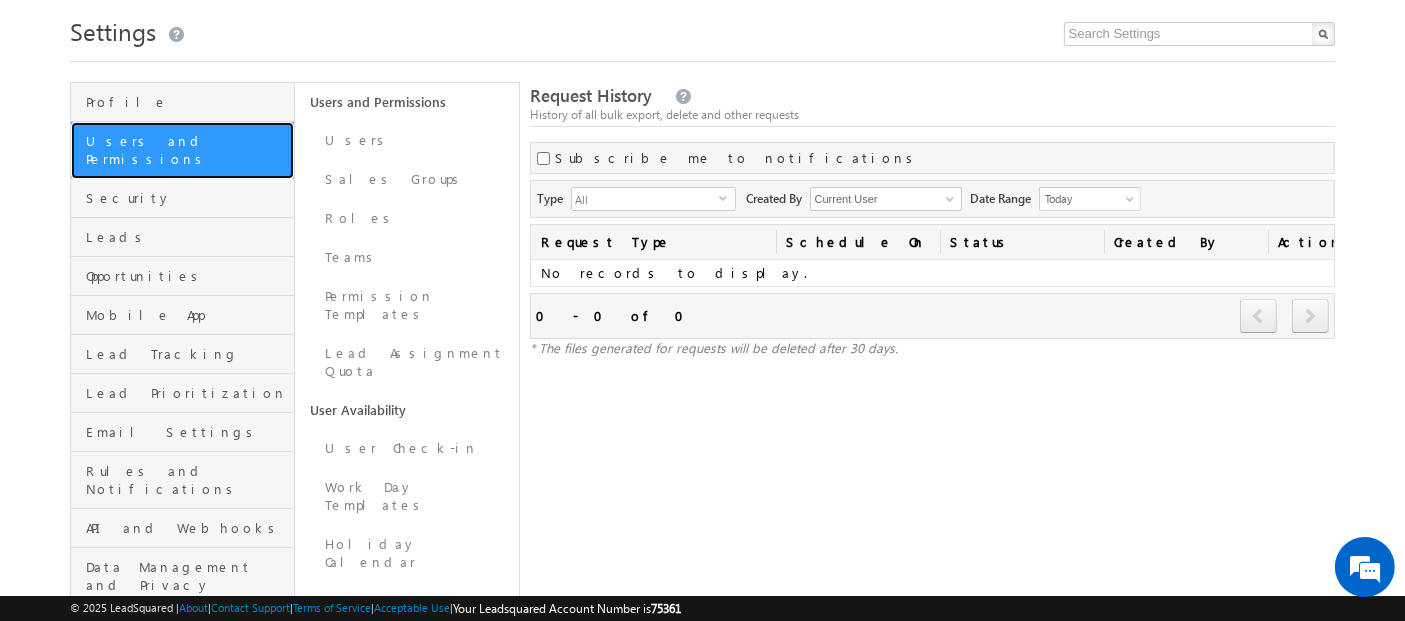 scroll, scrollTop: 288, scrollLeft: 0, axis: vertical 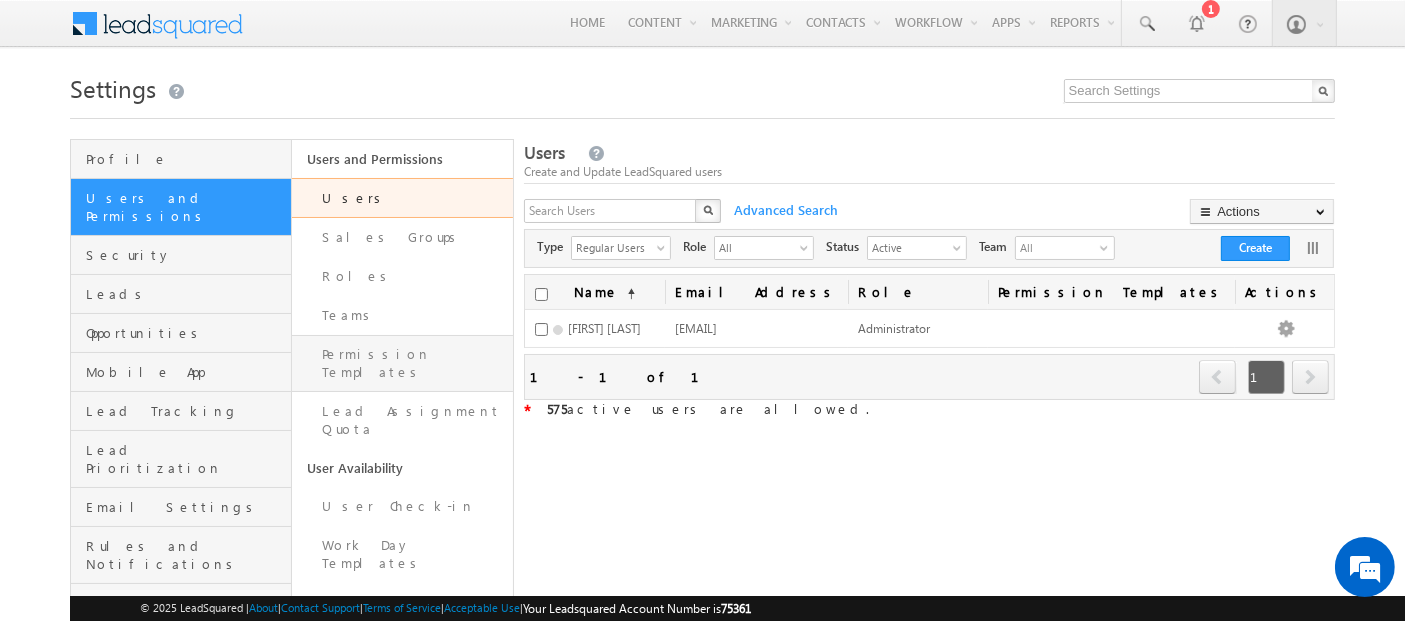 click on "Permission Templates" at bounding box center (402, 363) 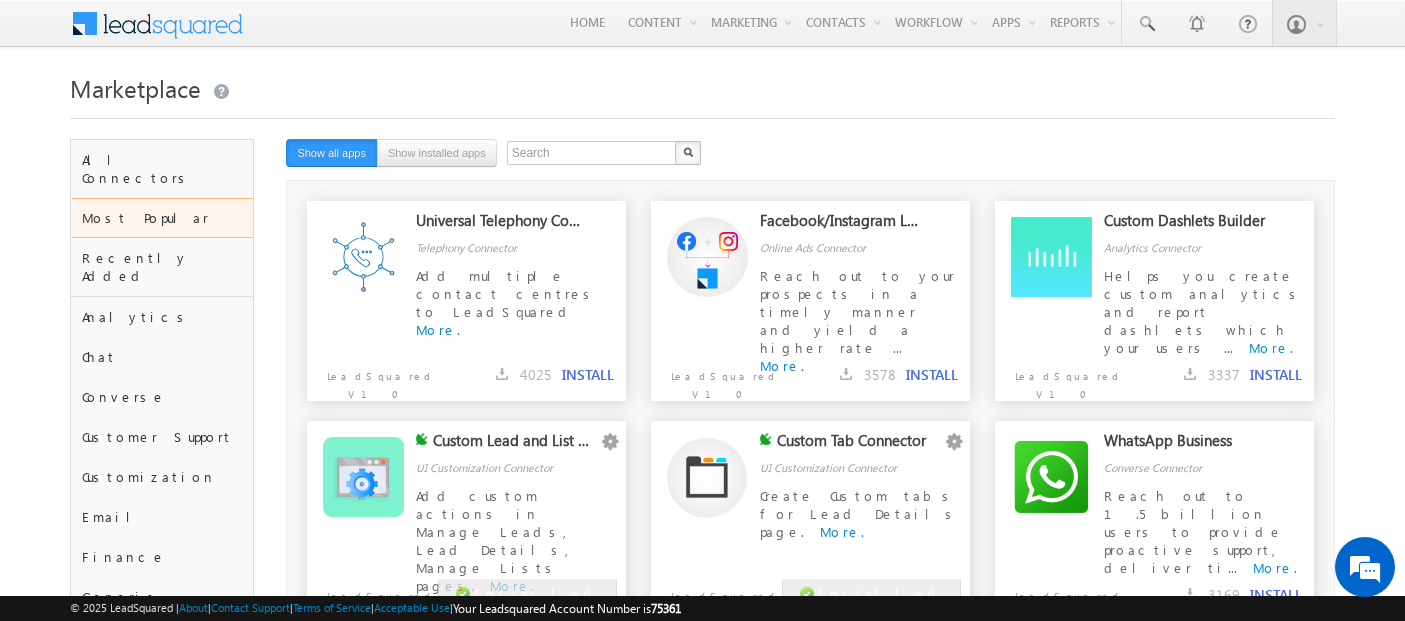 scroll, scrollTop: 0, scrollLeft: 0, axis: both 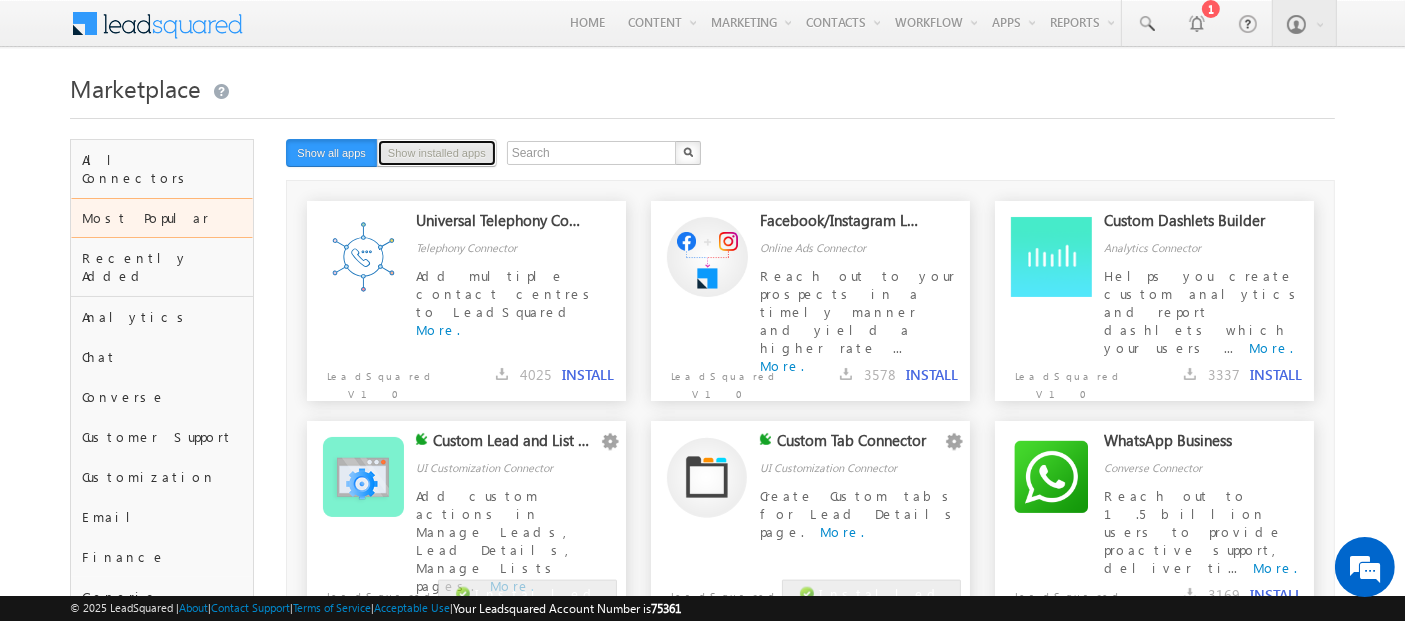 click on "Show installed apps" at bounding box center [437, 153] 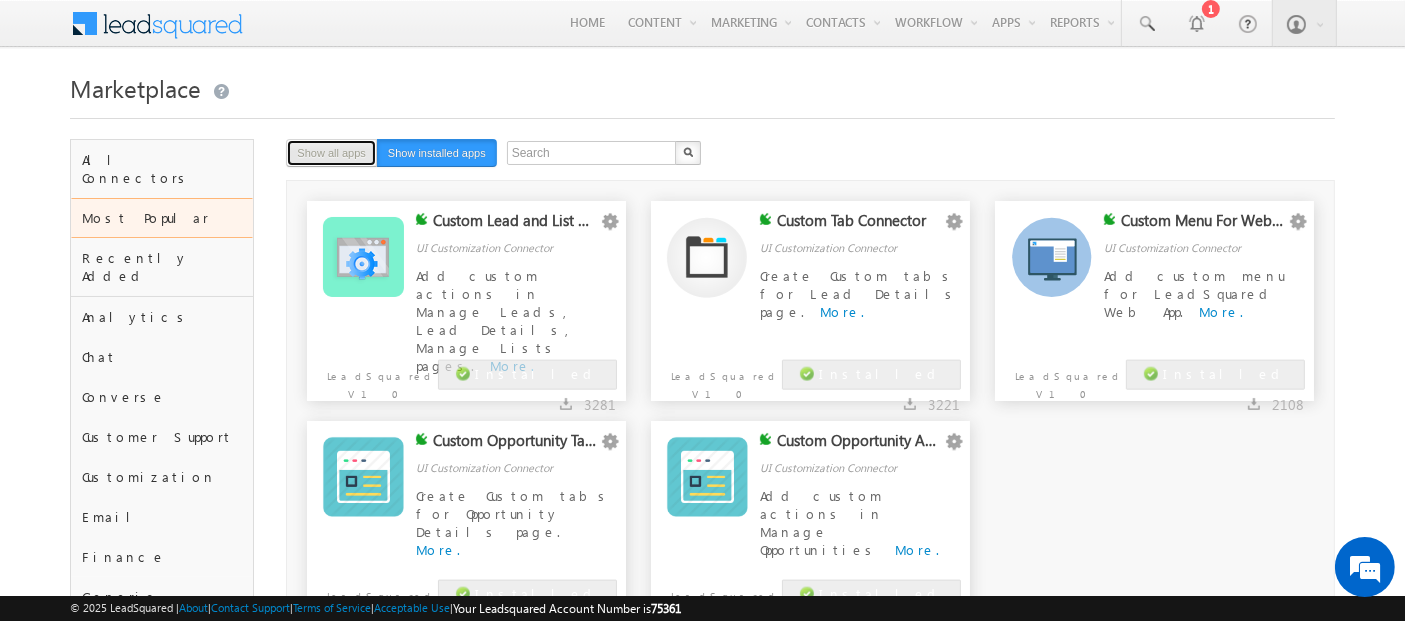 click on "Show all apps" at bounding box center [331, 153] 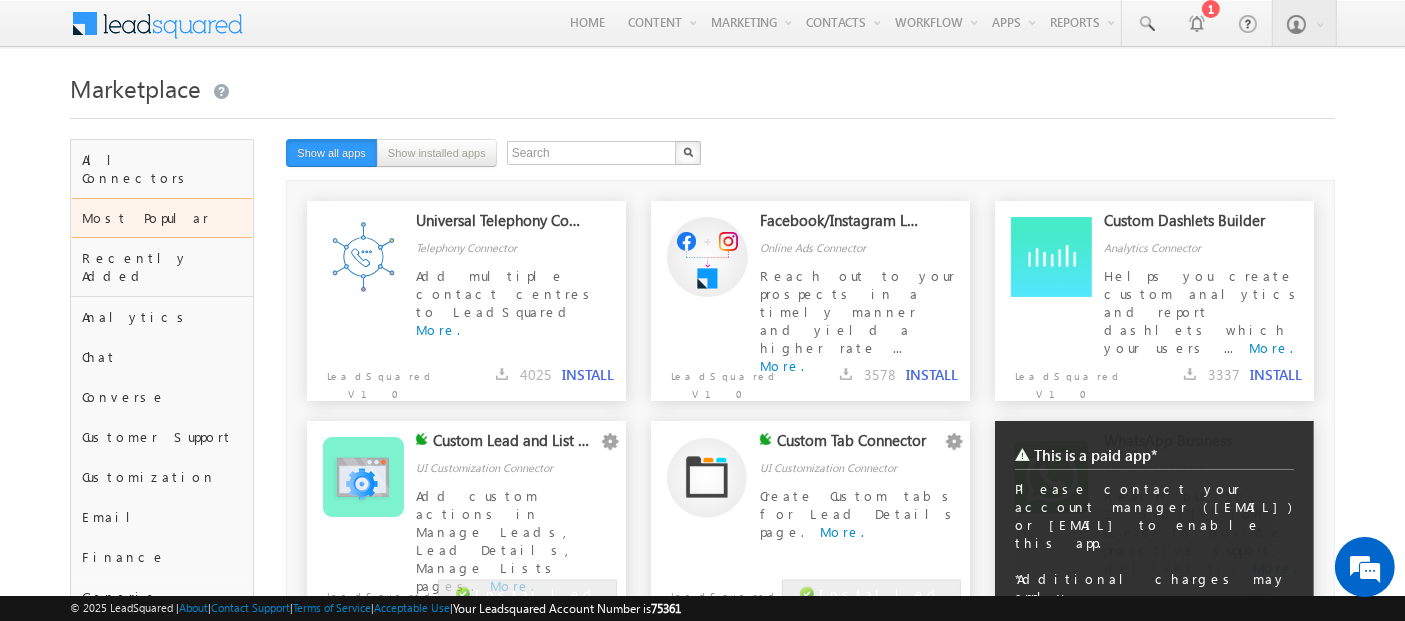 scroll, scrollTop: 335, scrollLeft: 0, axis: vertical 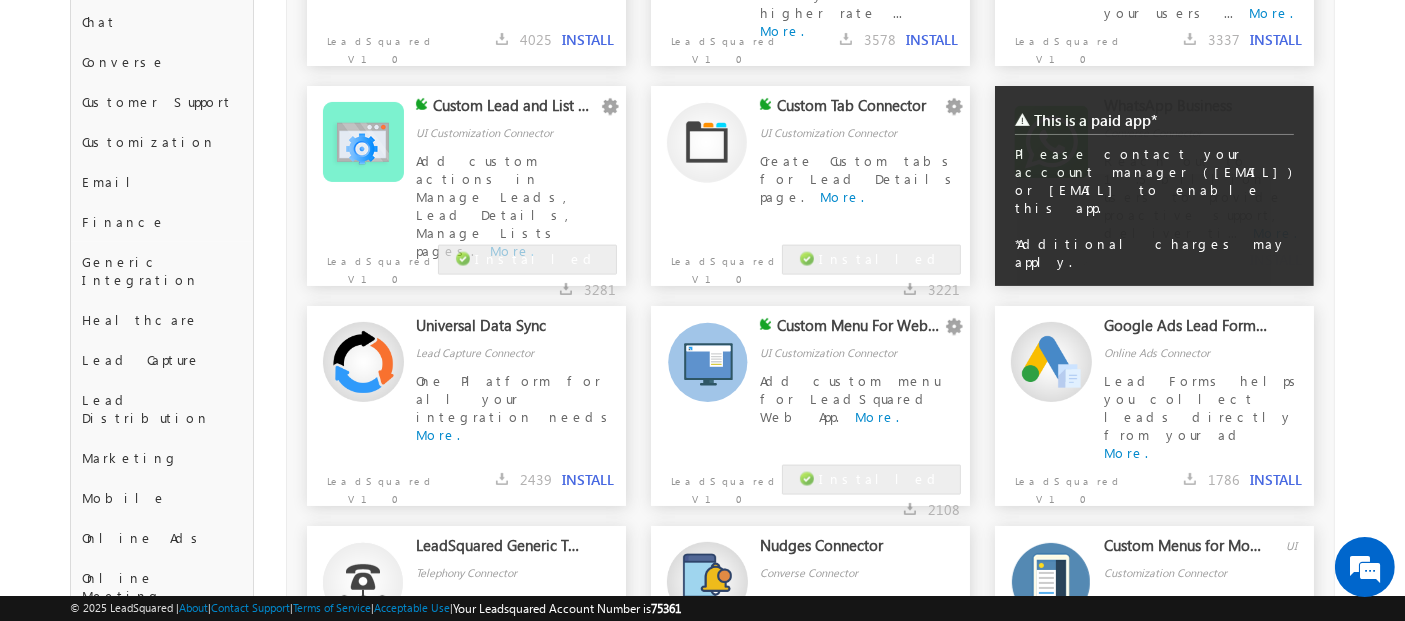 click on "This is a paid app* Please contact your account manager (tenantclone@leadsquared.com) or support@leadsquared.com to enable this app.   *Additional charges may apply." at bounding box center (1154, 188) 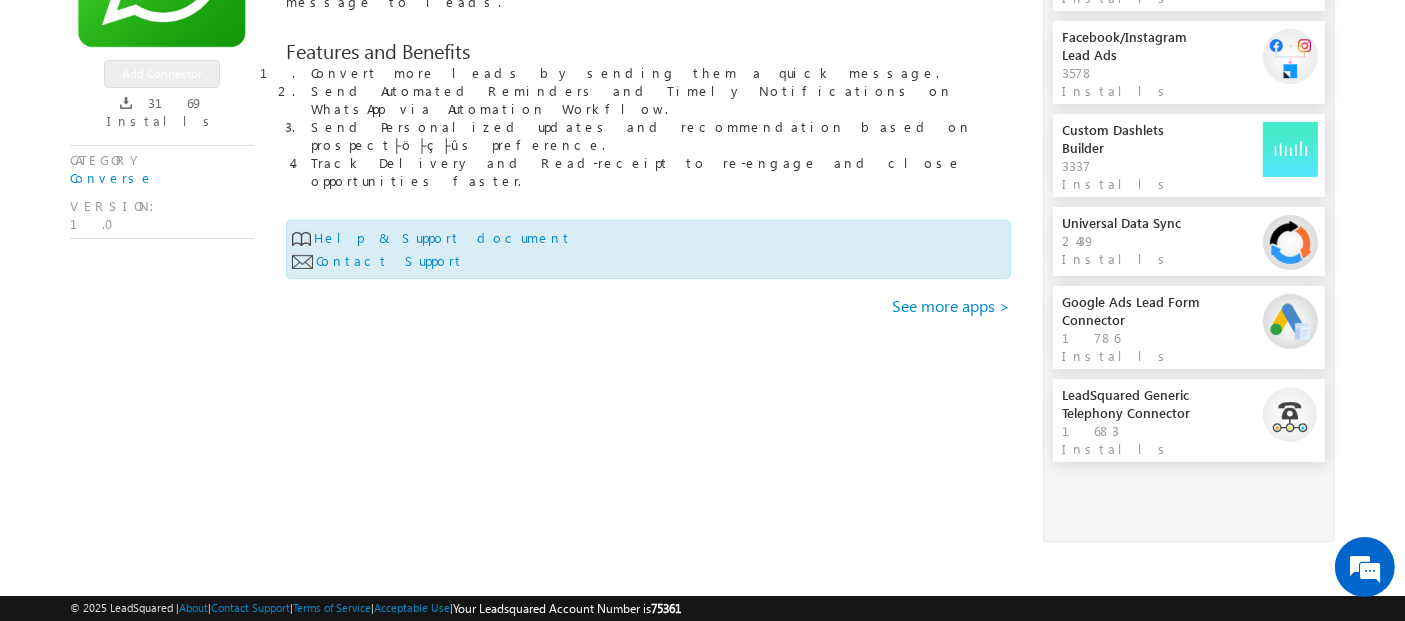 scroll, scrollTop: 0, scrollLeft: 0, axis: both 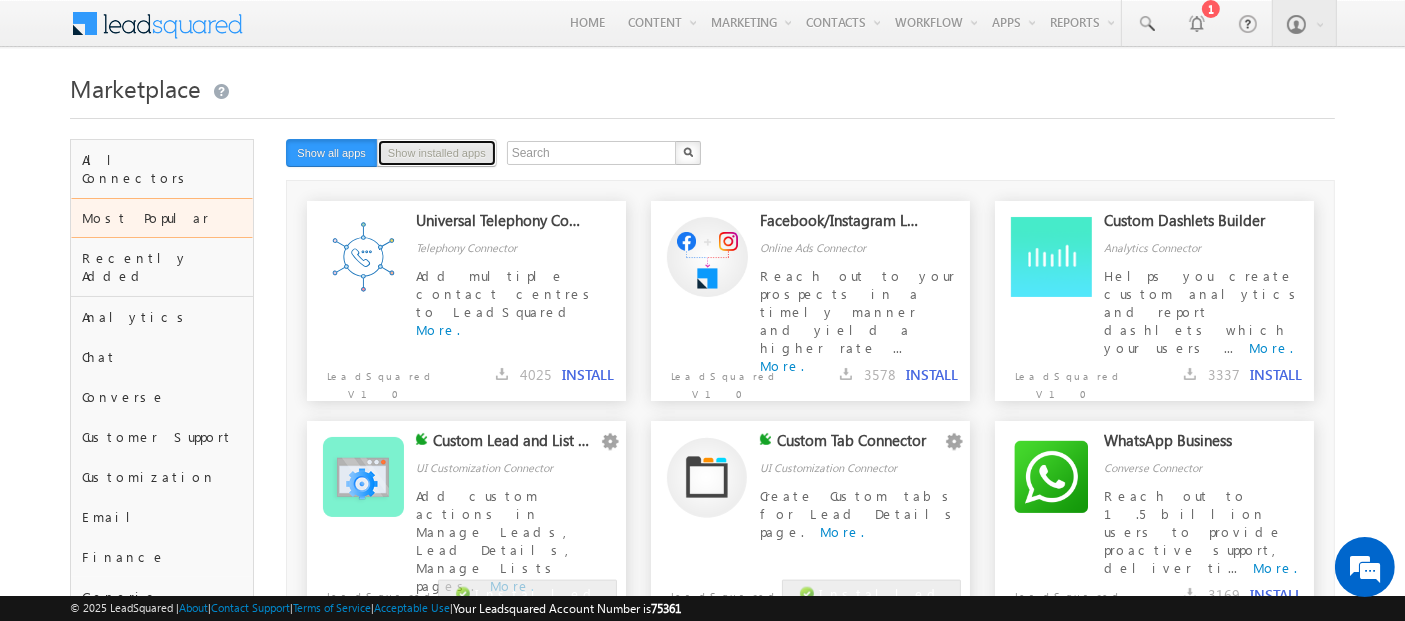 click on "Show installed apps" at bounding box center [437, 153] 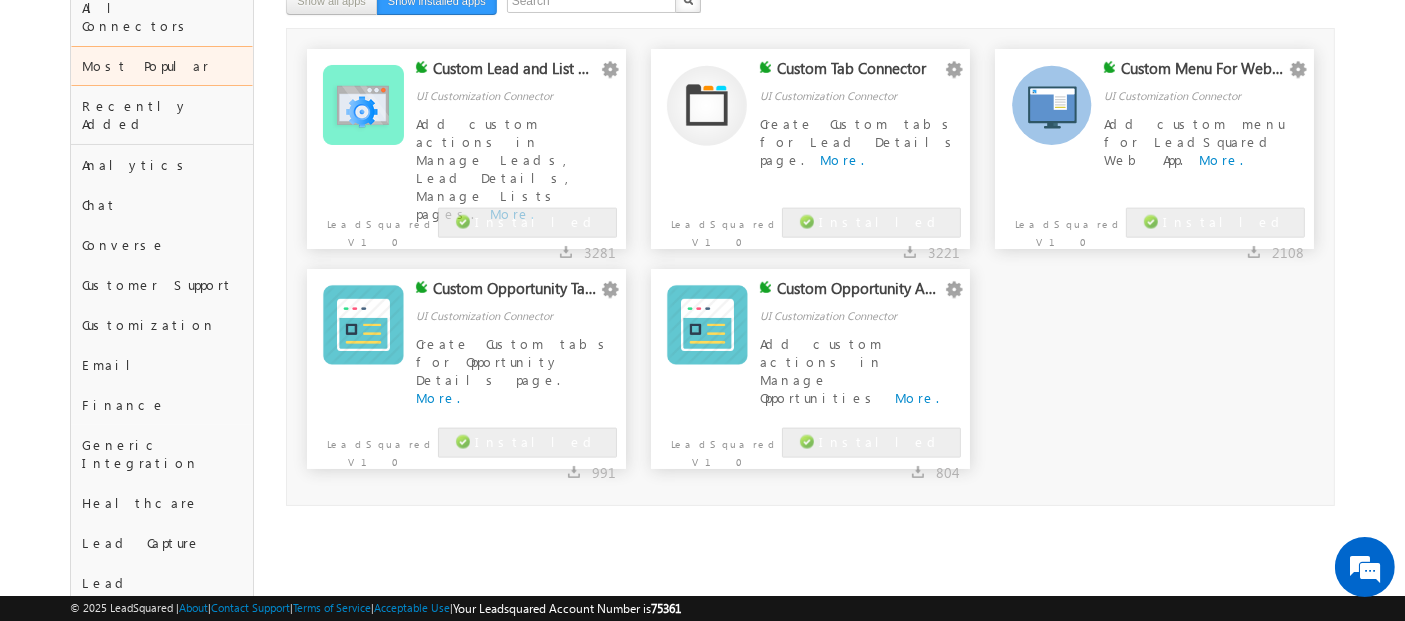 scroll, scrollTop: 0, scrollLeft: 0, axis: both 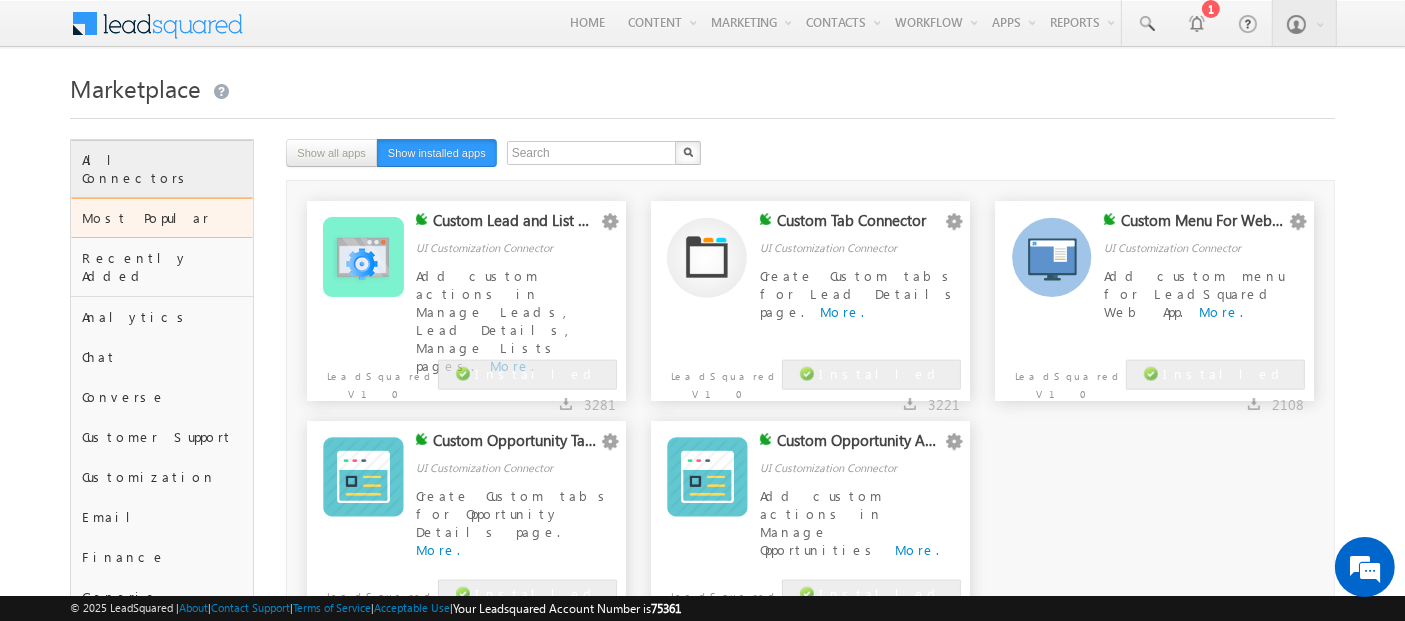 click on "All Connectors" at bounding box center (162, 169) 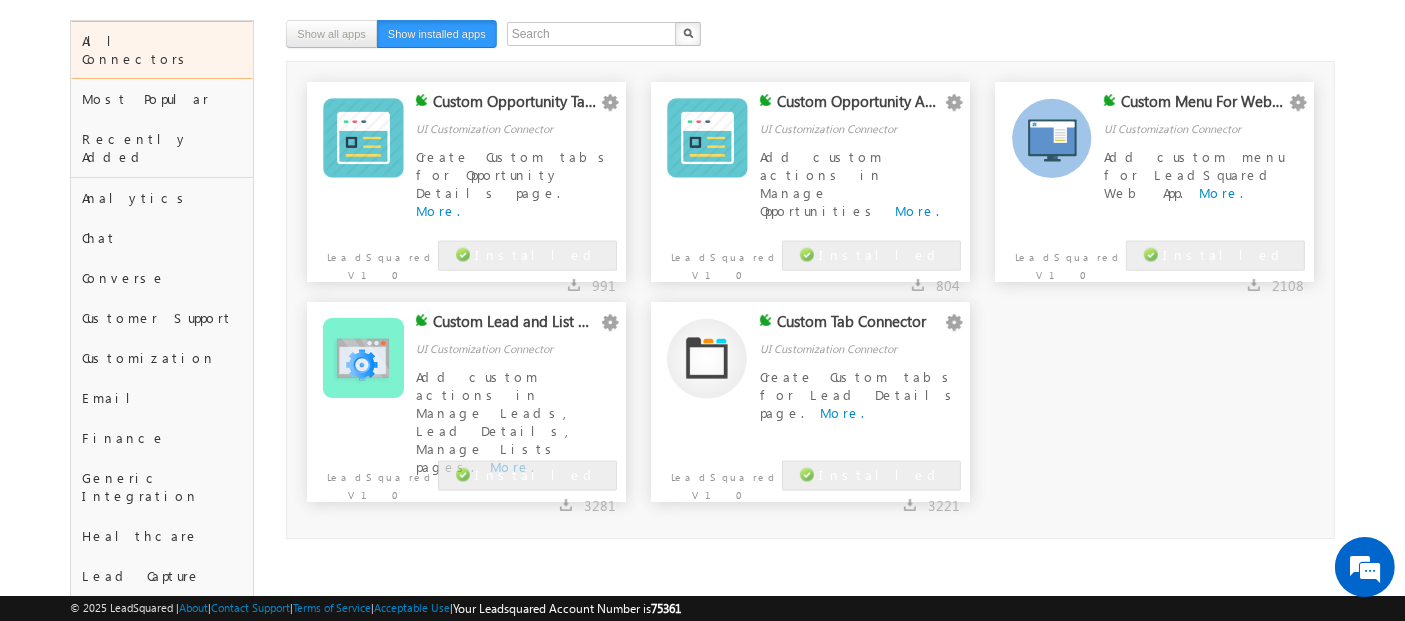 scroll, scrollTop: 0, scrollLeft: 0, axis: both 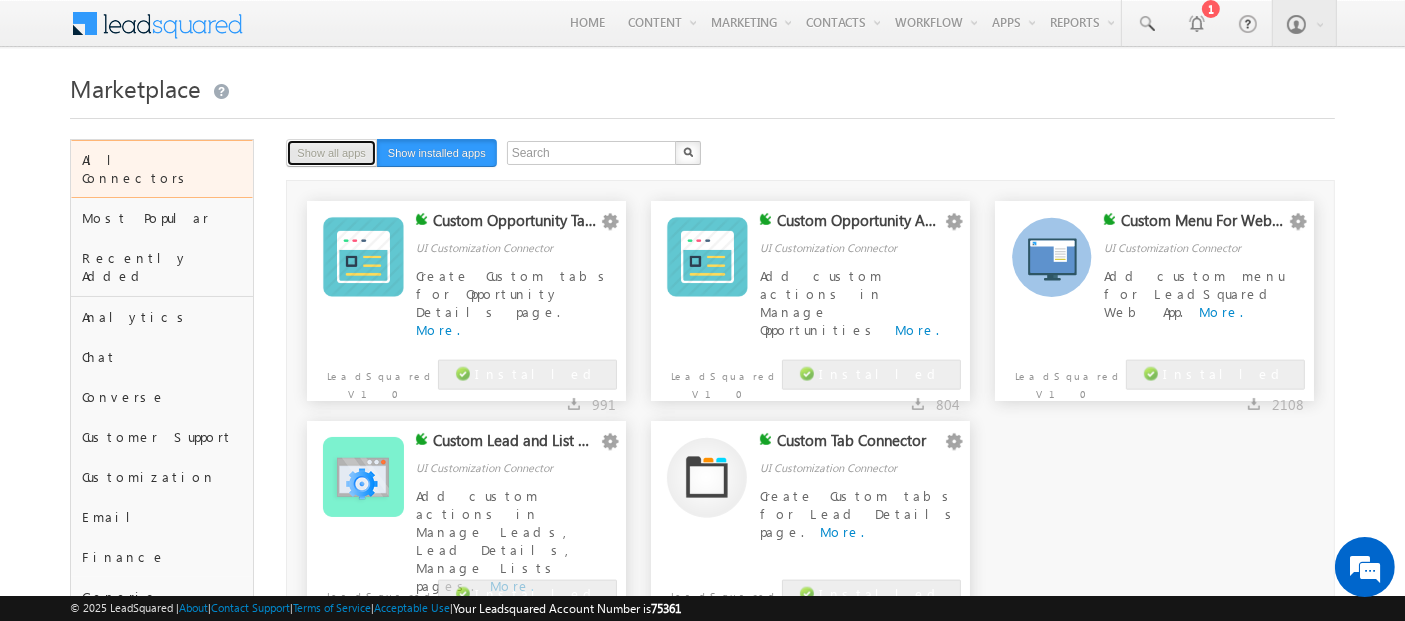 click on "Show all apps" at bounding box center [331, 153] 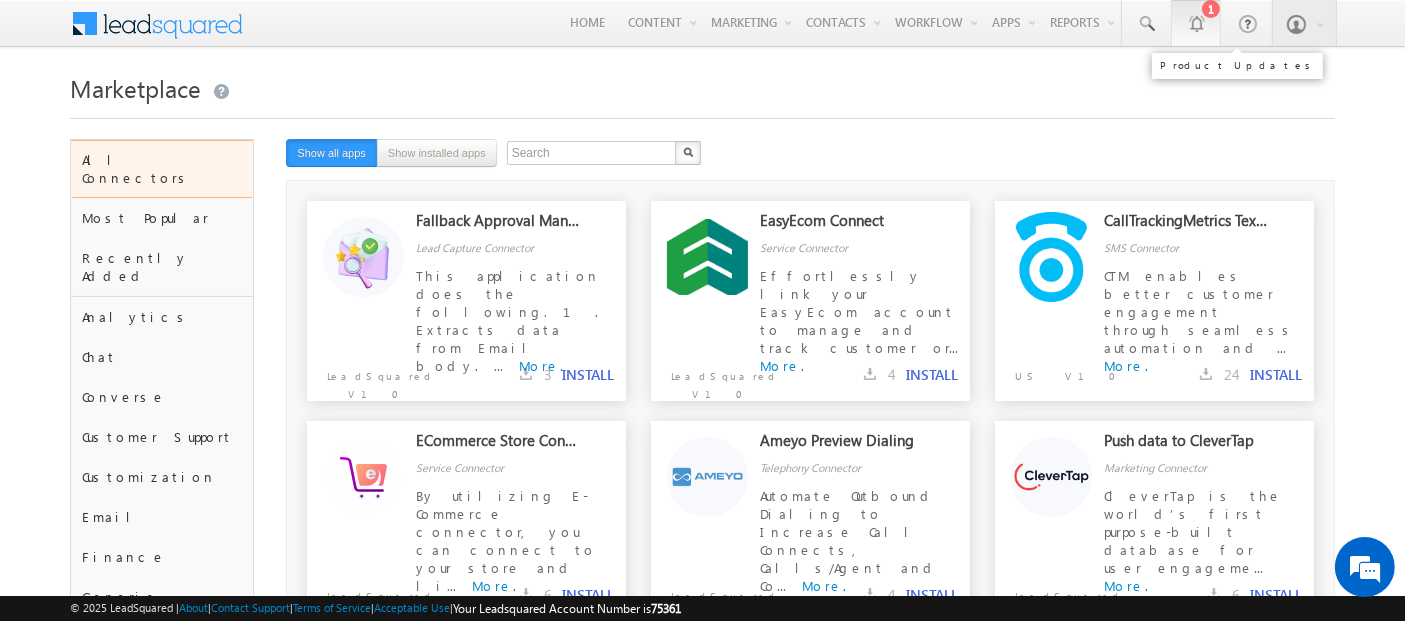click at bounding box center (1196, 23) 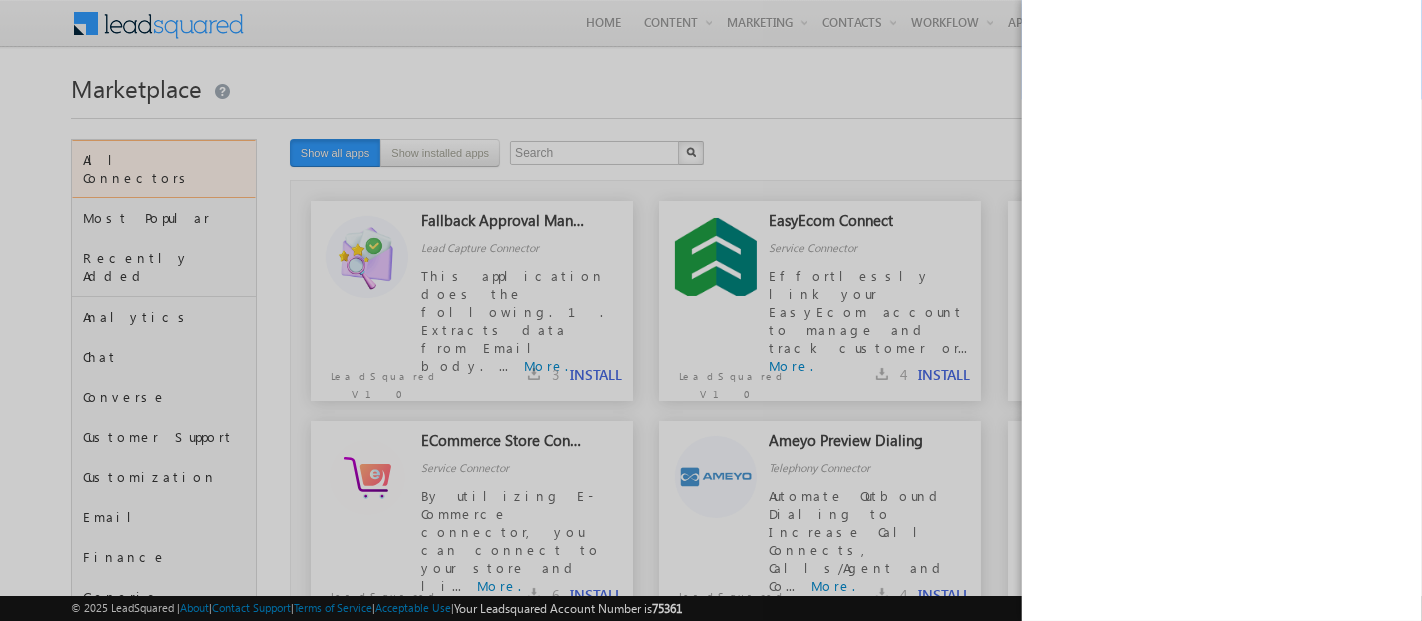 click at bounding box center [711, 310] 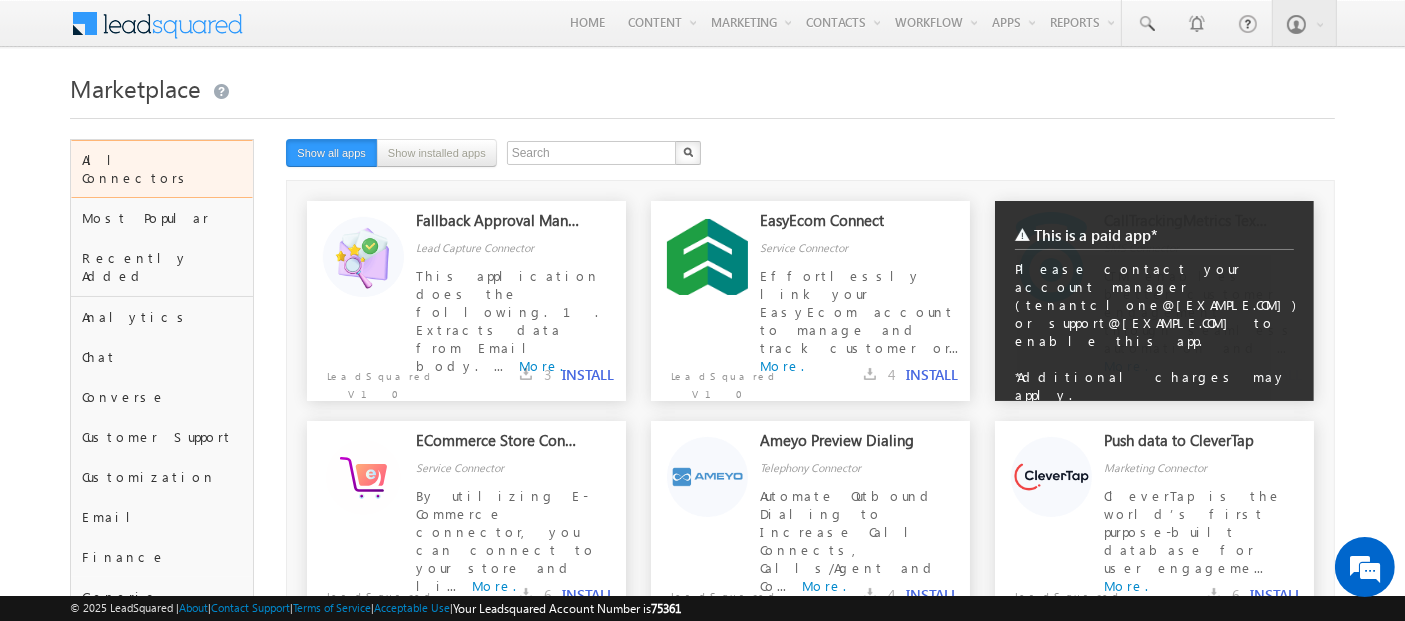 scroll, scrollTop: 0, scrollLeft: 0, axis: both 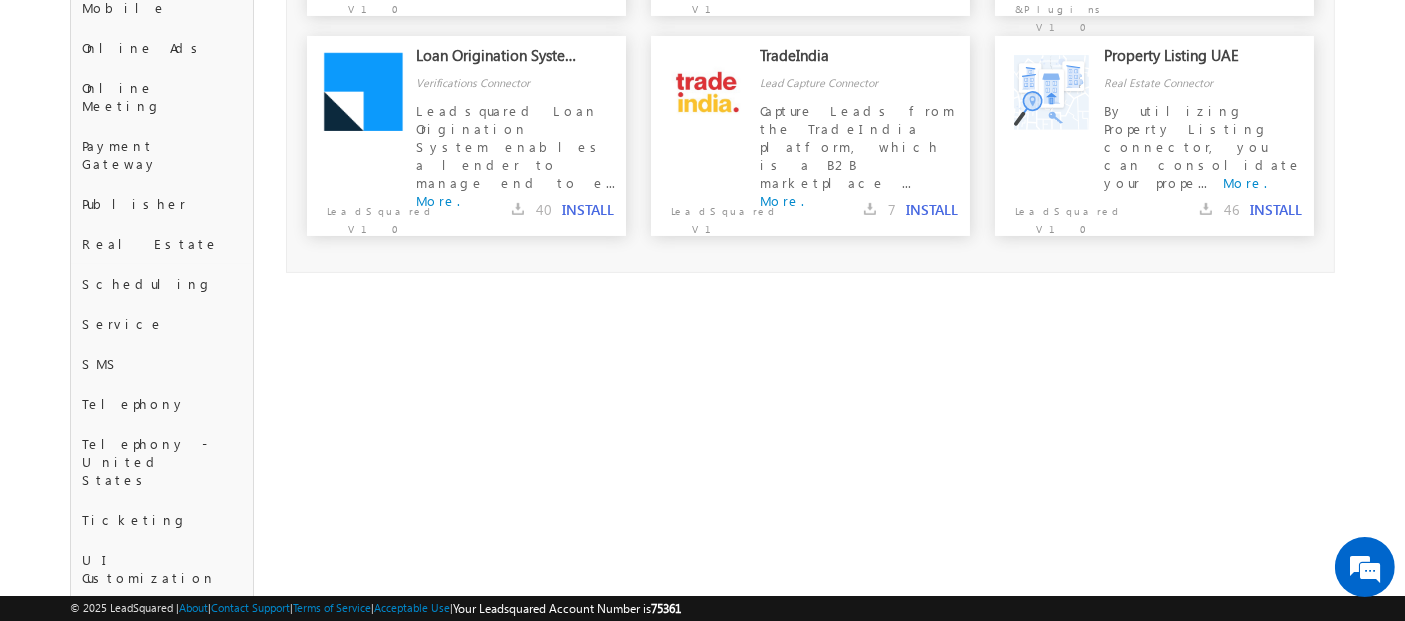 click on "Word Press" at bounding box center [162, 658] 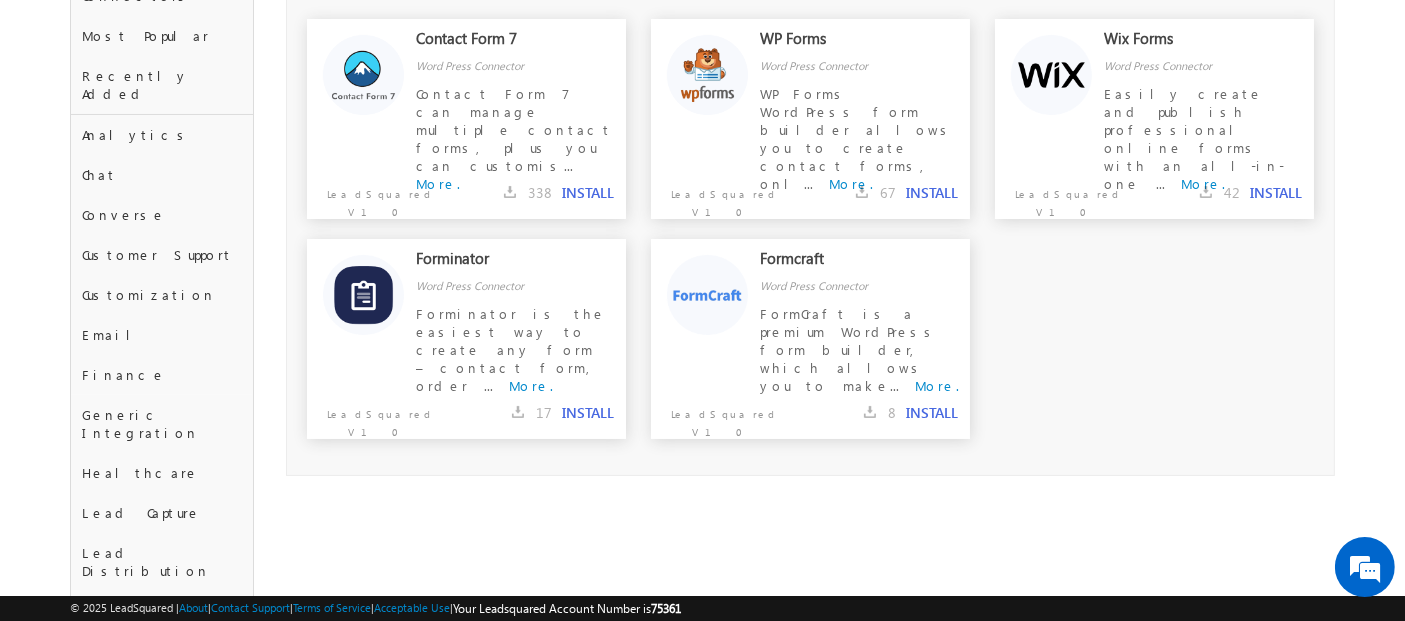 scroll, scrollTop: 184, scrollLeft: 0, axis: vertical 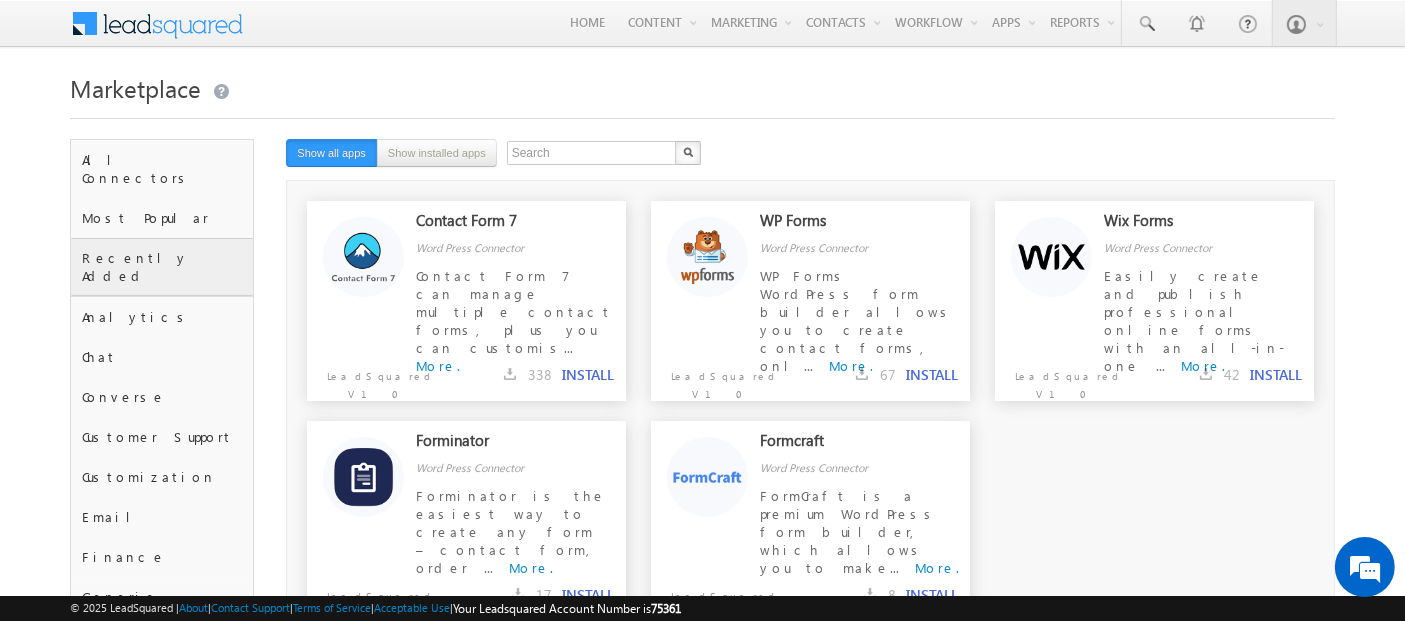 click on "Recently Added" at bounding box center (162, 267) 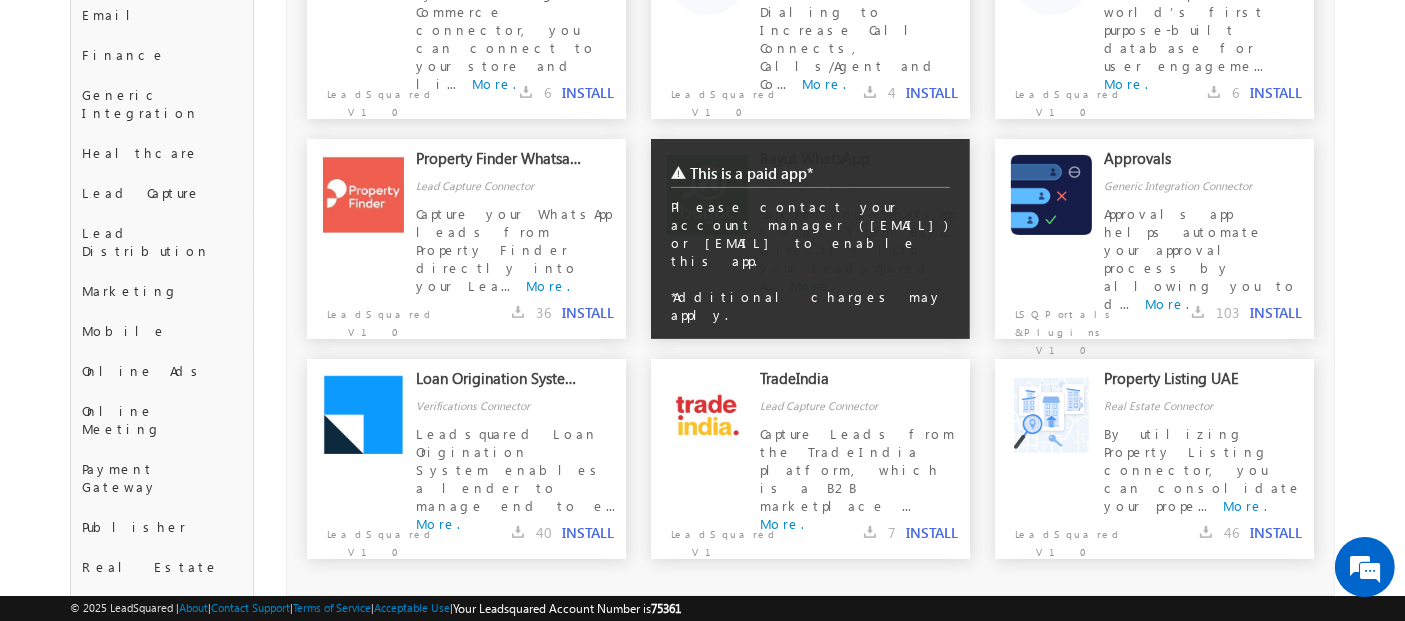 scroll, scrollTop: 686, scrollLeft: 0, axis: vertical 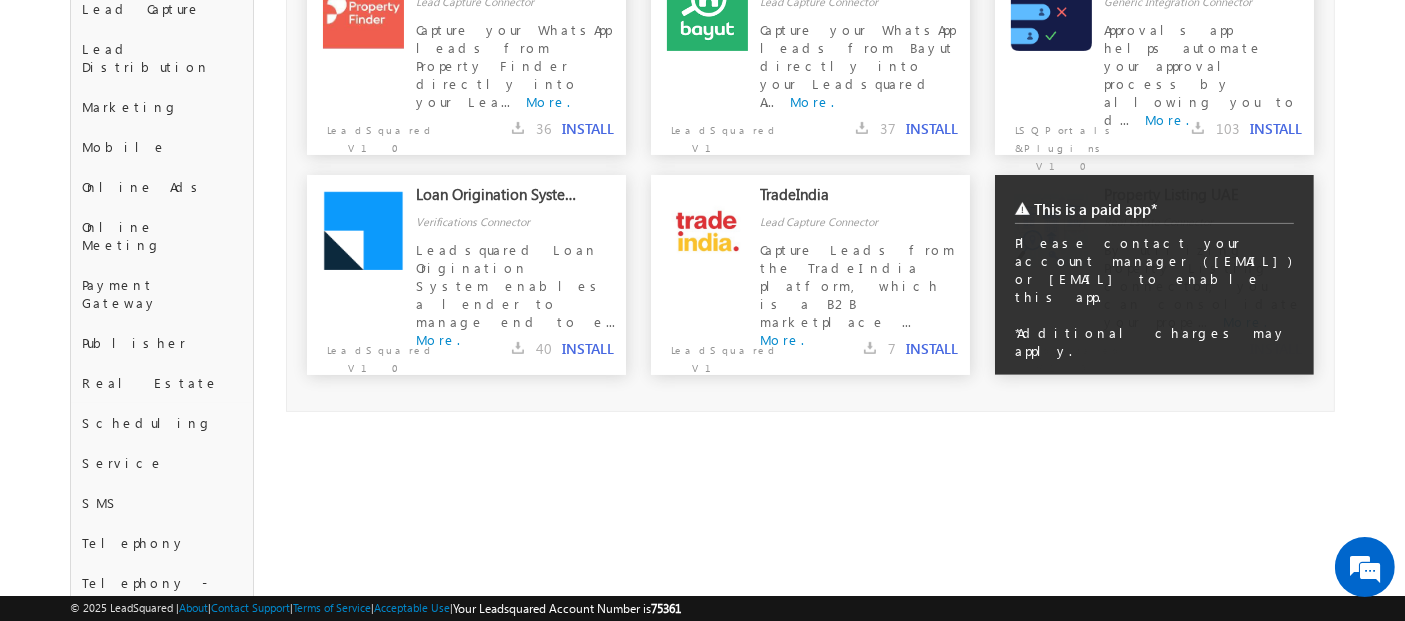 click on "This is a paid app* Please contact your account manager (tenantclone@leadsquared.com) or support@leadsquared.com to enable this app.   *Additional charges may apply." at bounding box center (1154, 277) 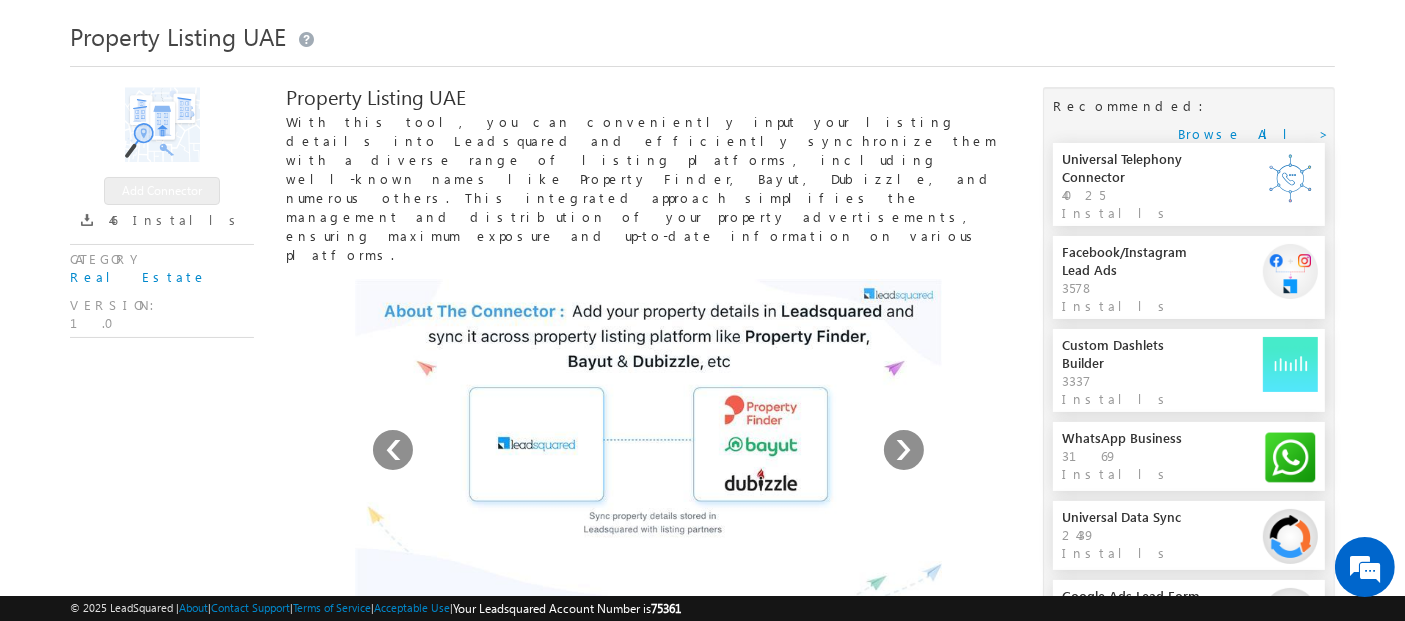 scroll, scrollTop: 53, scrollLeft: 0, axis: vertical 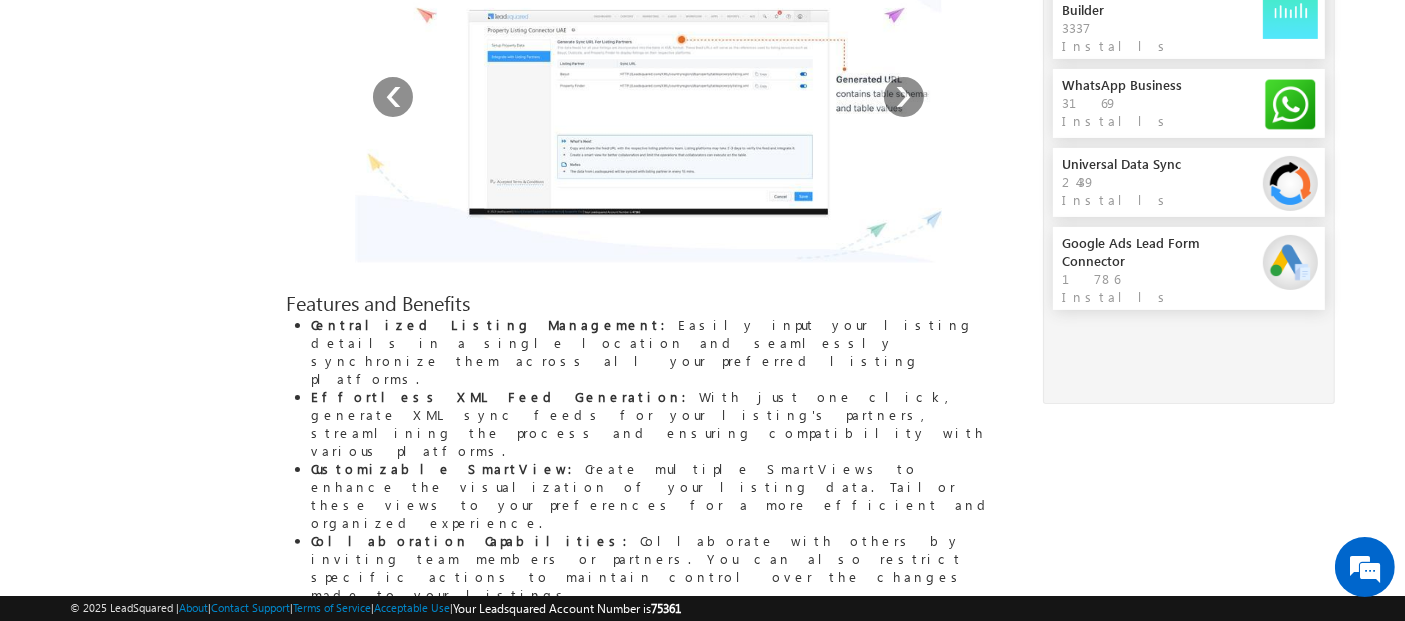 click on "Help & Support document" at bounding box center [443, 741] 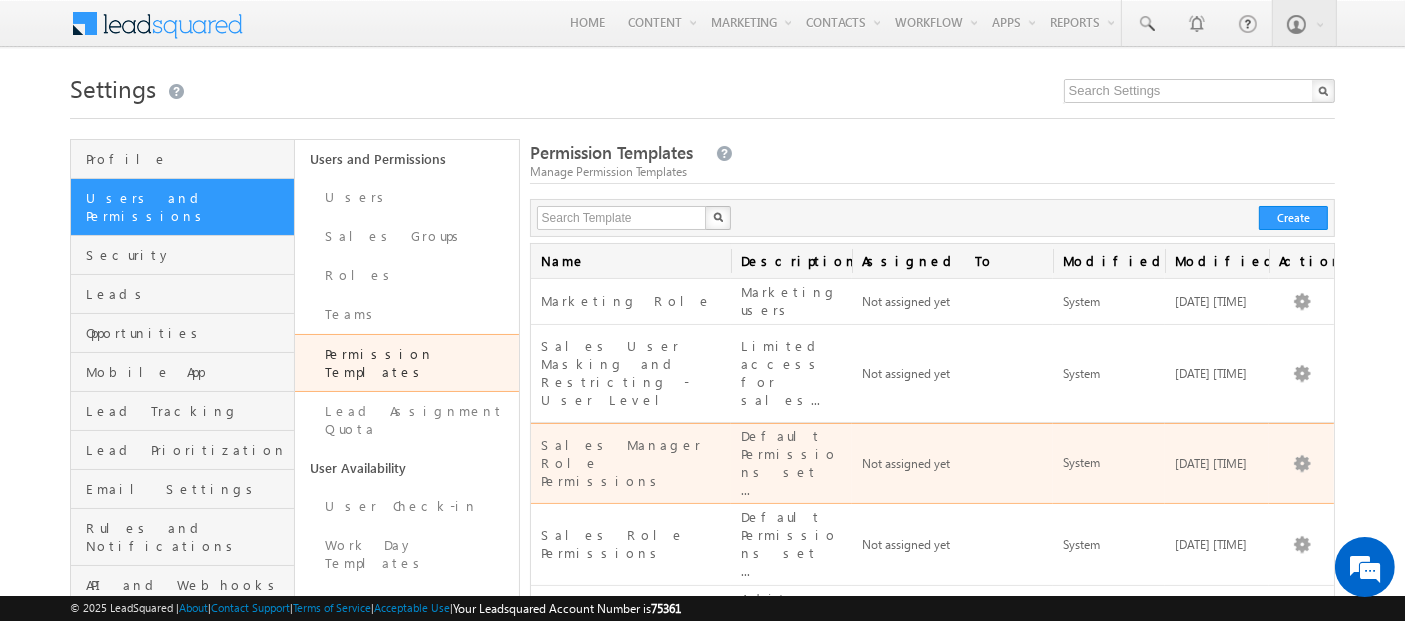 scroll, scrollTop: 290, scrollLeft: 0, axis: vertical 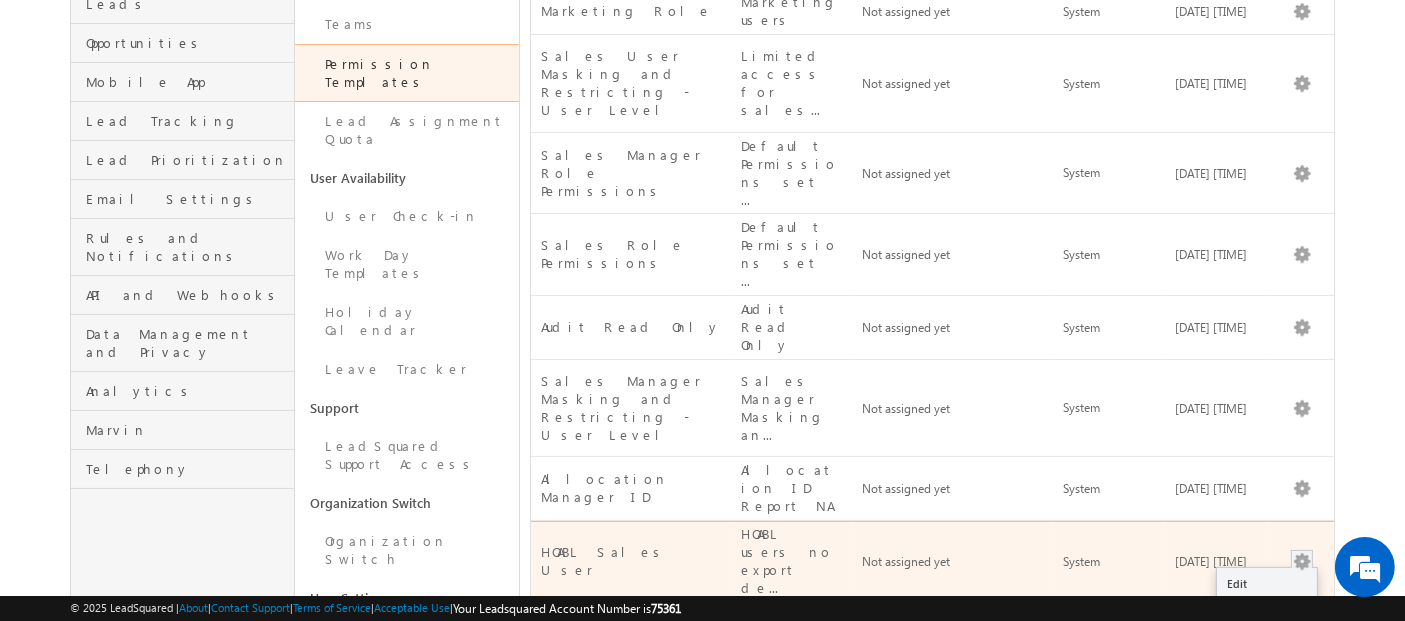 click on "Delete" at bounding box center [1267, 632] 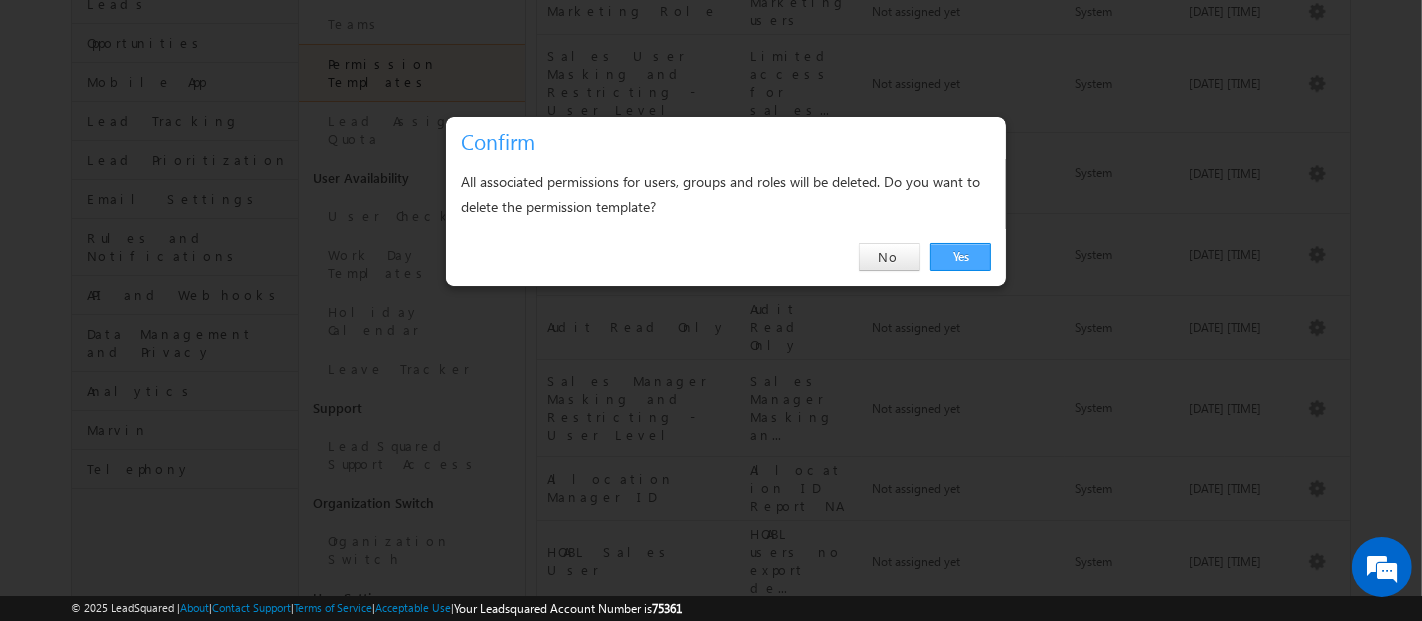 click on "Yes" at bounding box center [960, 257] 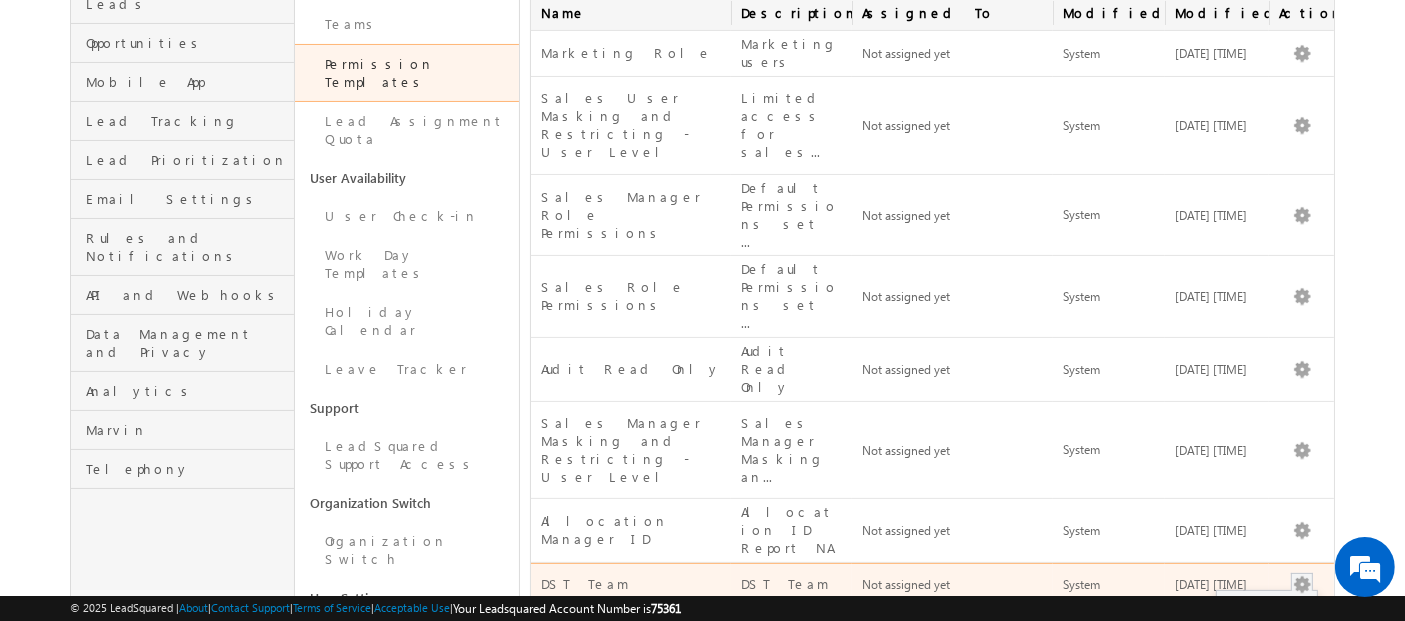 scroll, scrollTop: 0, scrollLeft: 0, axis: both 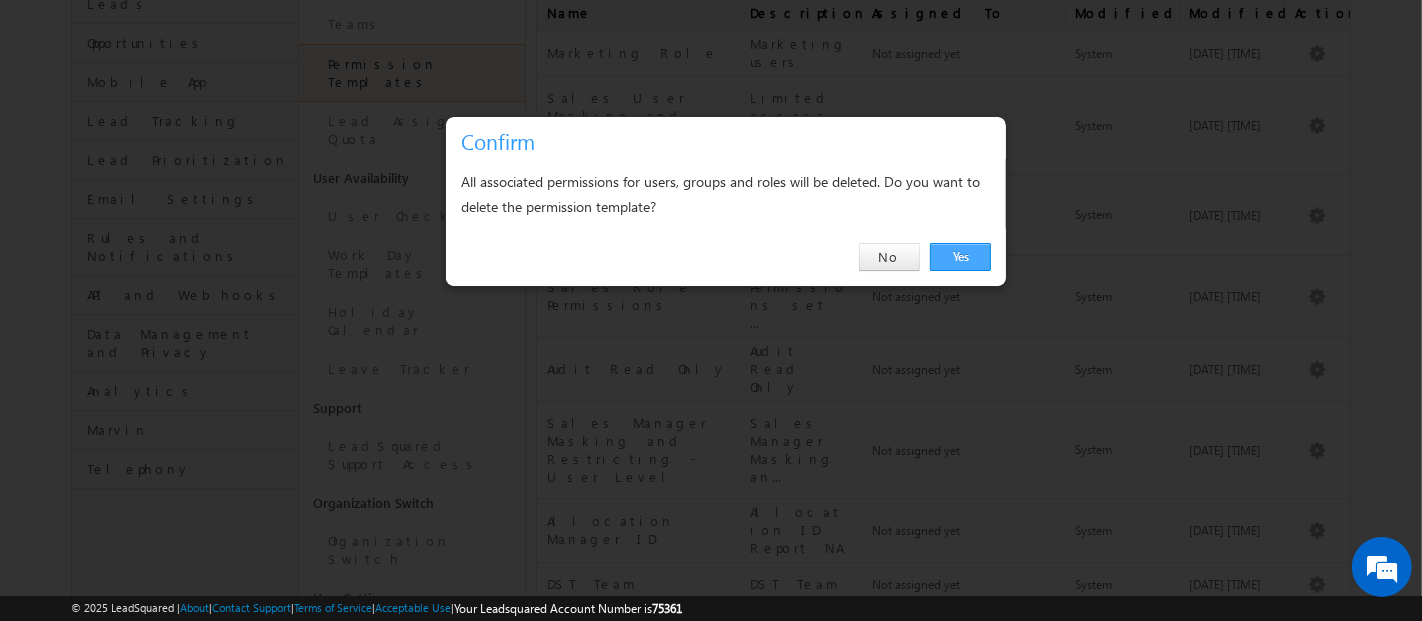click on "Yes" at bounding box center (960, 257) 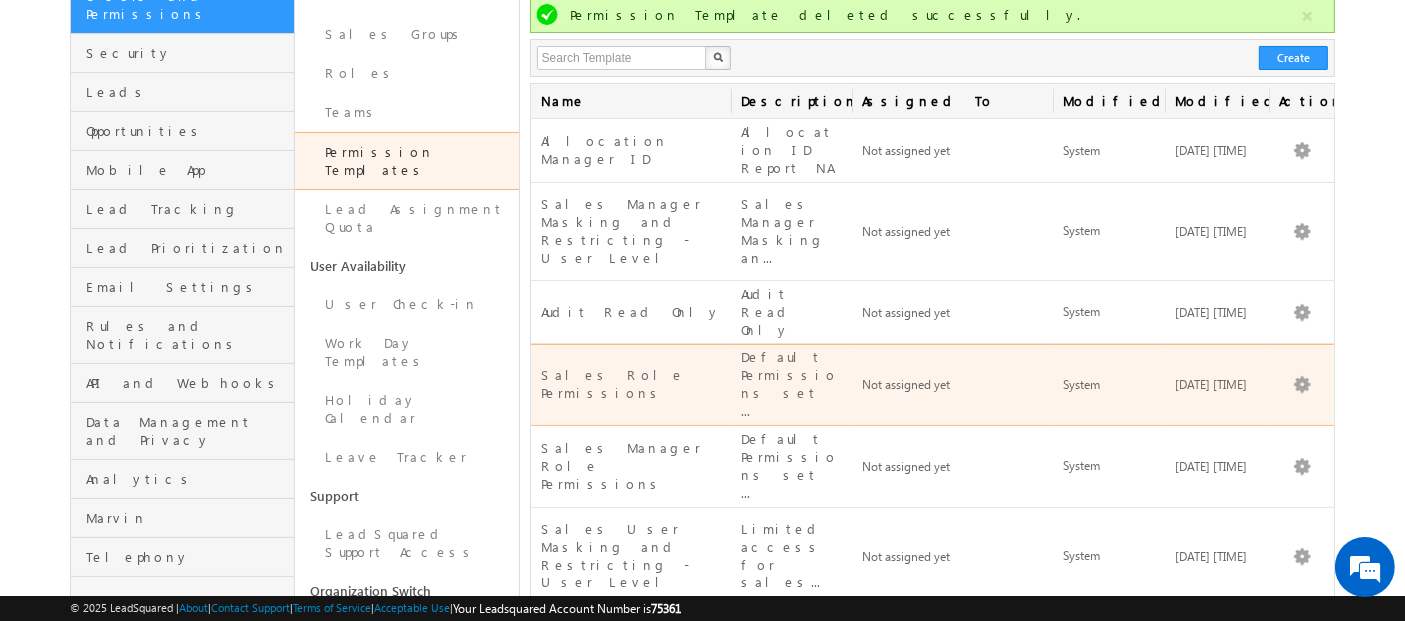 scroll, scrollTop: 181, scrollLeft: 0, axis: vertical 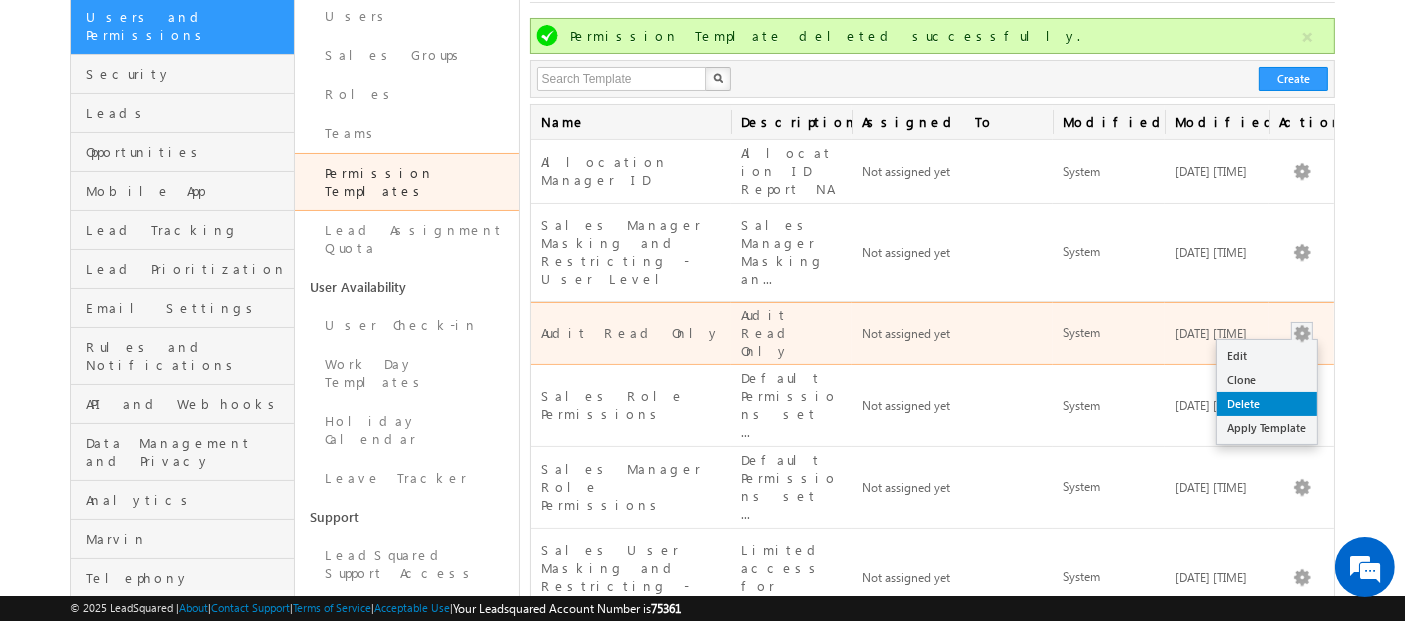 click on "Delete" at bounding box center (1267, 404) 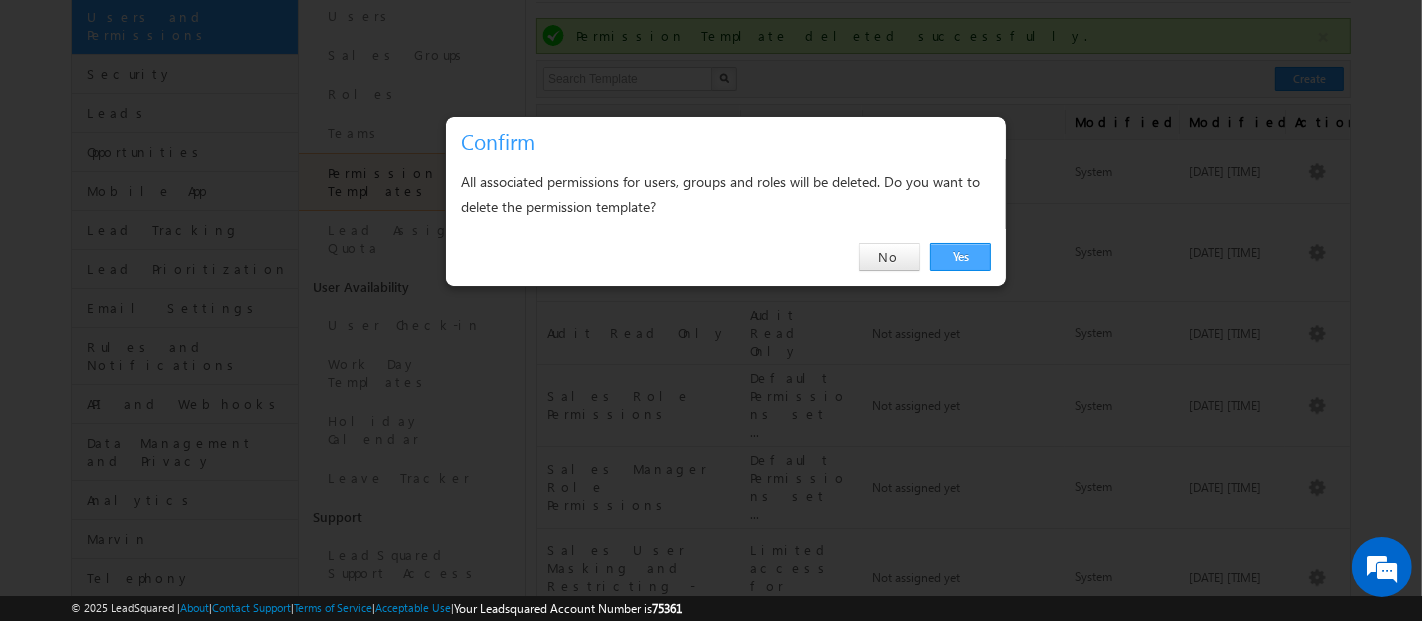 click on "Yes" at bounding box center (960, 257) 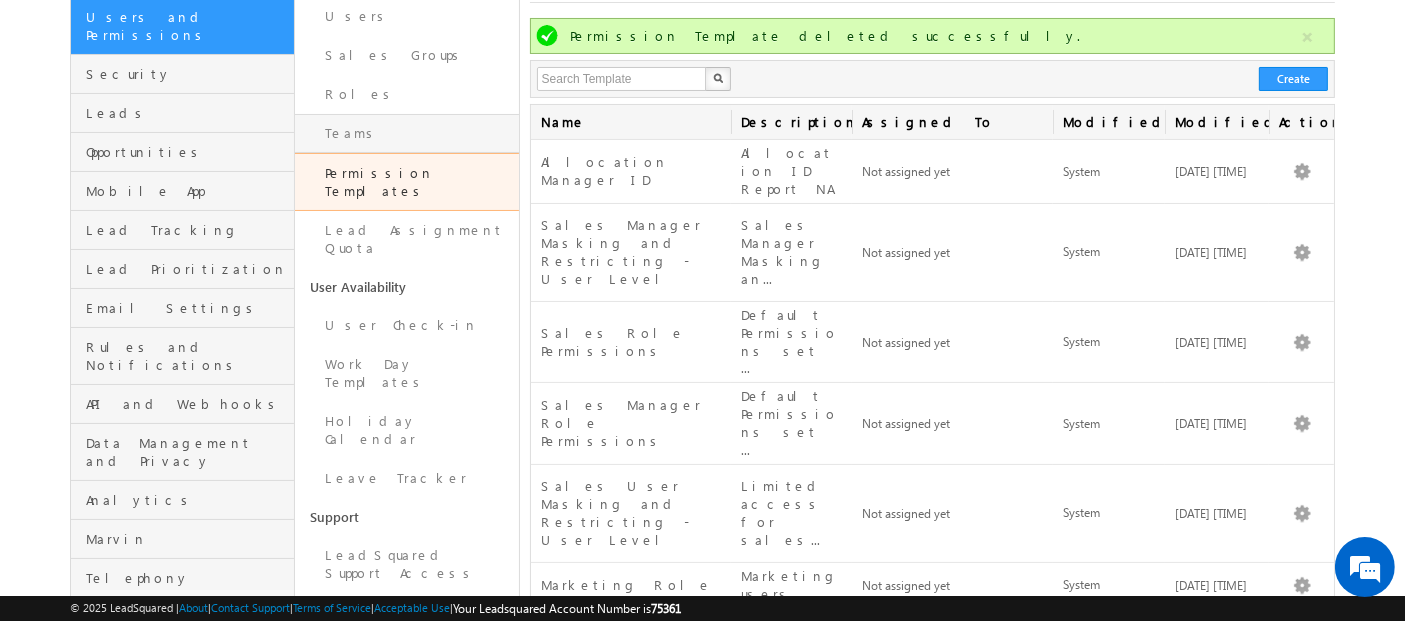 scroll, scrollTop: 30, scrollLeft: 0, axis: vertical 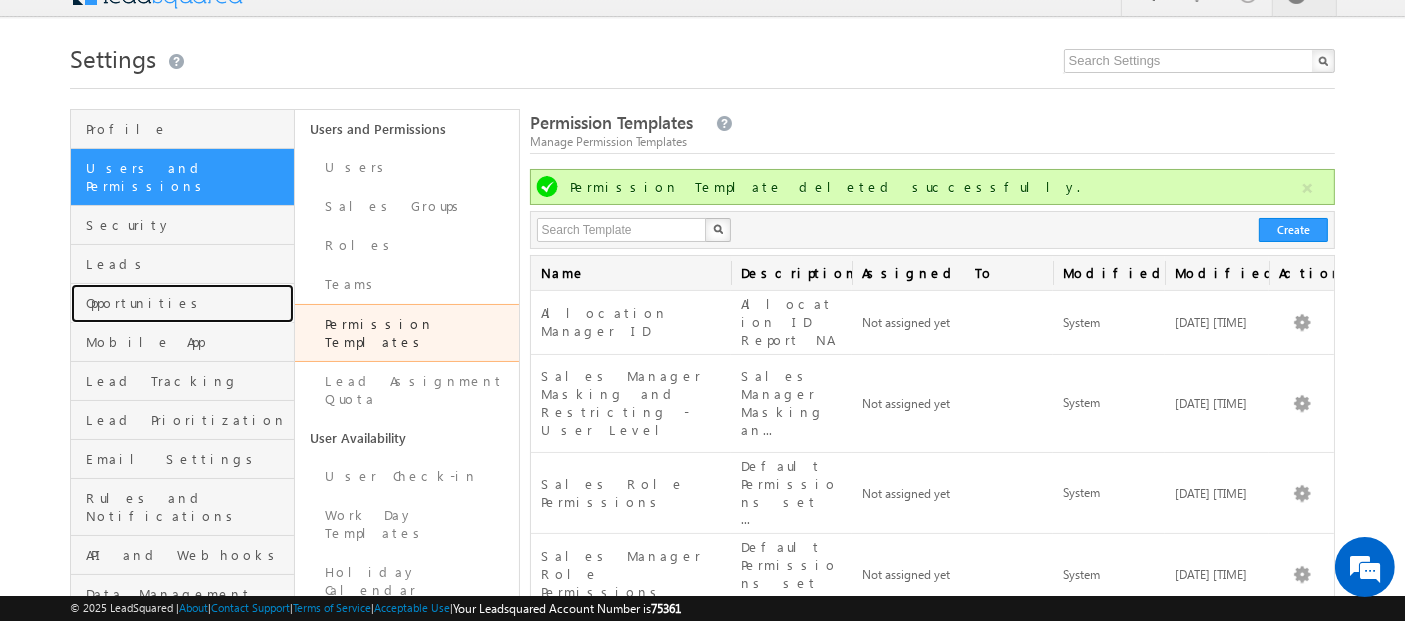 click on "Opportunities" at bounding box center [182, 303] 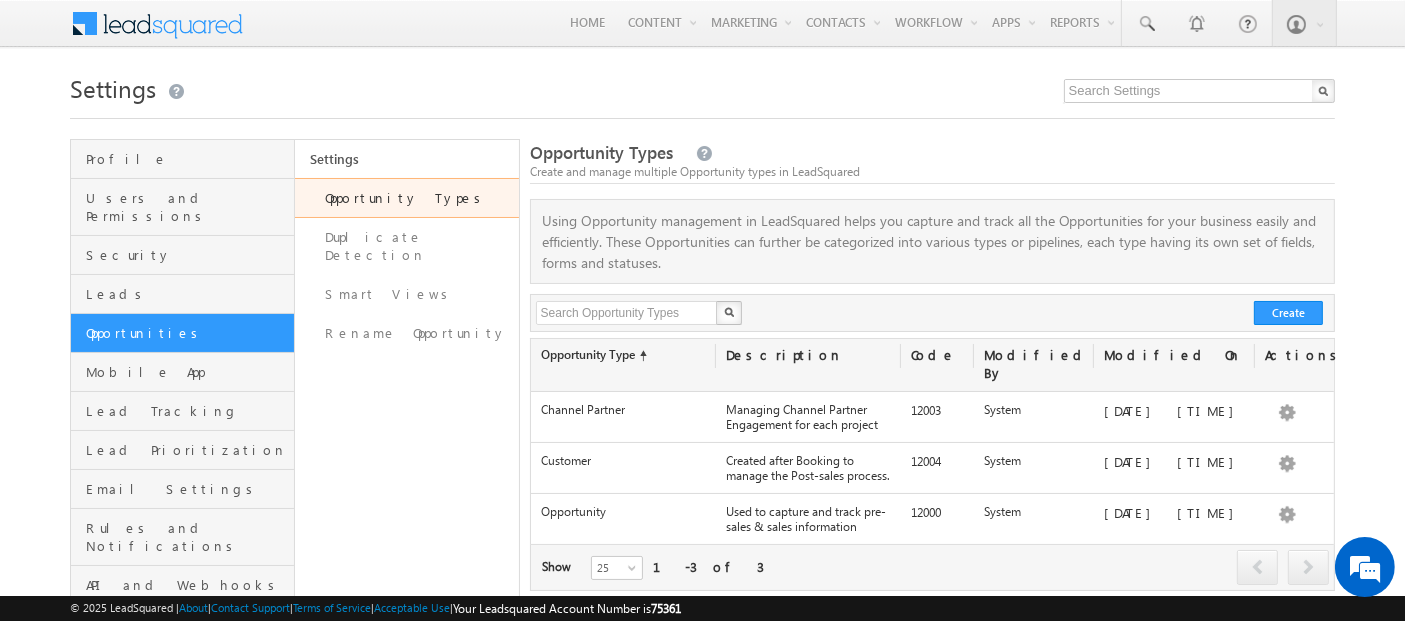 scroll, scrollTop: 200, scrollLeft: 0, axis: vertical 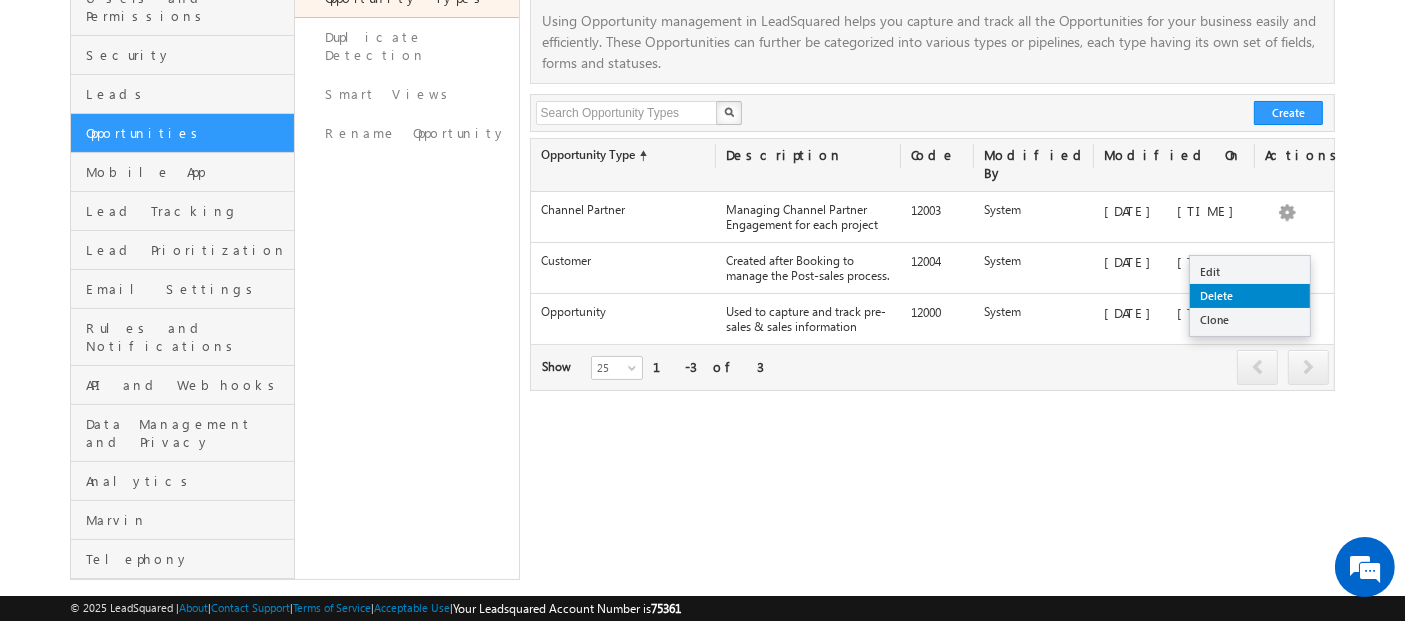 click on "Delete" at bounding box center [1250, 296] 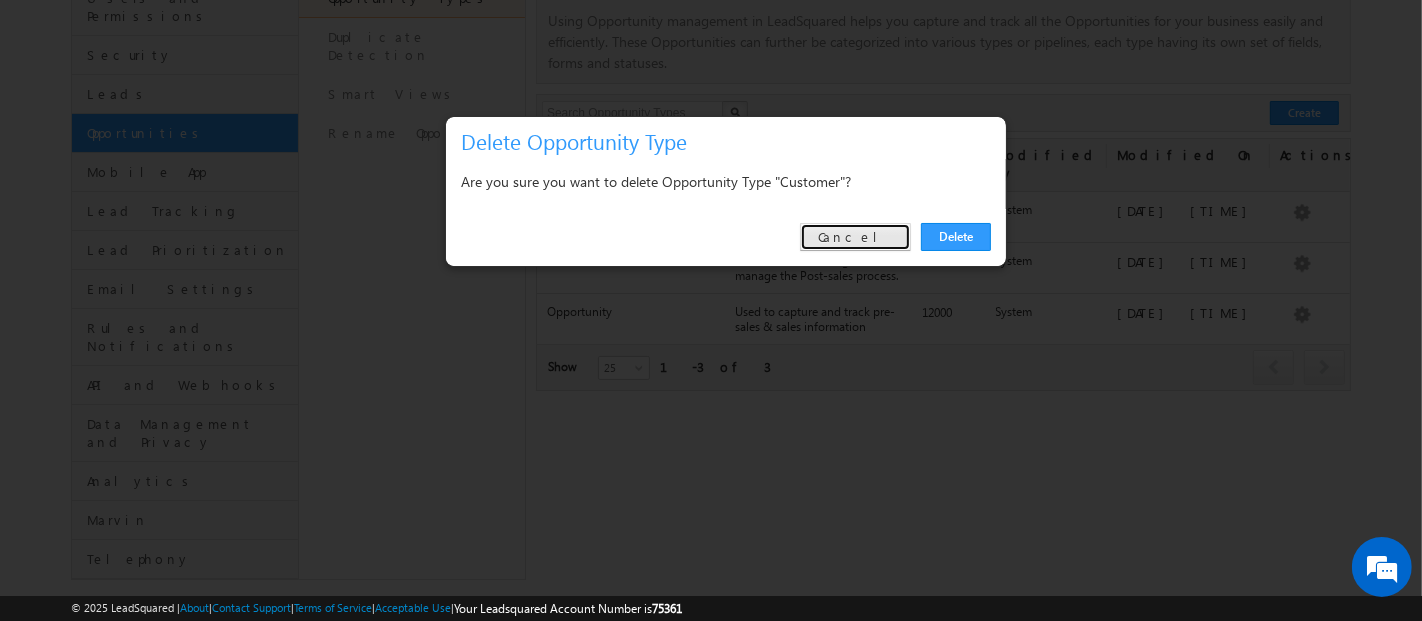 click on "Cancel" at bounding box center [855, 237] 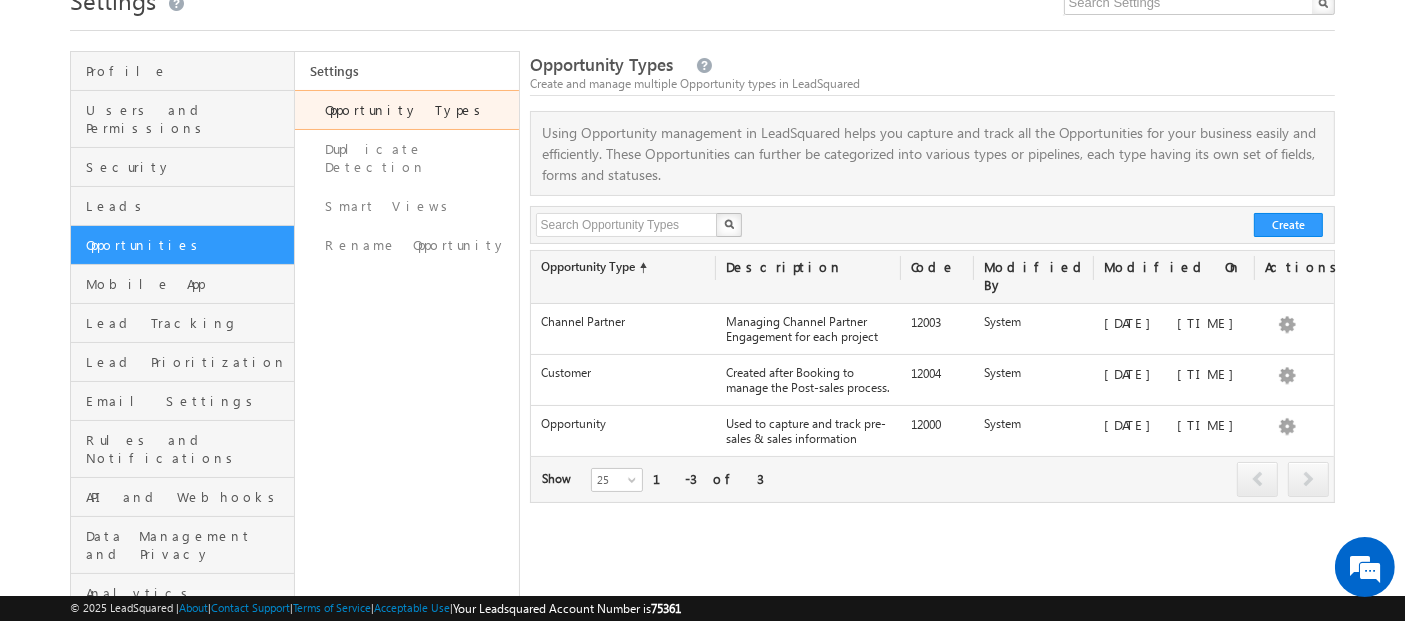 scroll, scrollTop: 82, scrollLeft: 0, axis: vertical 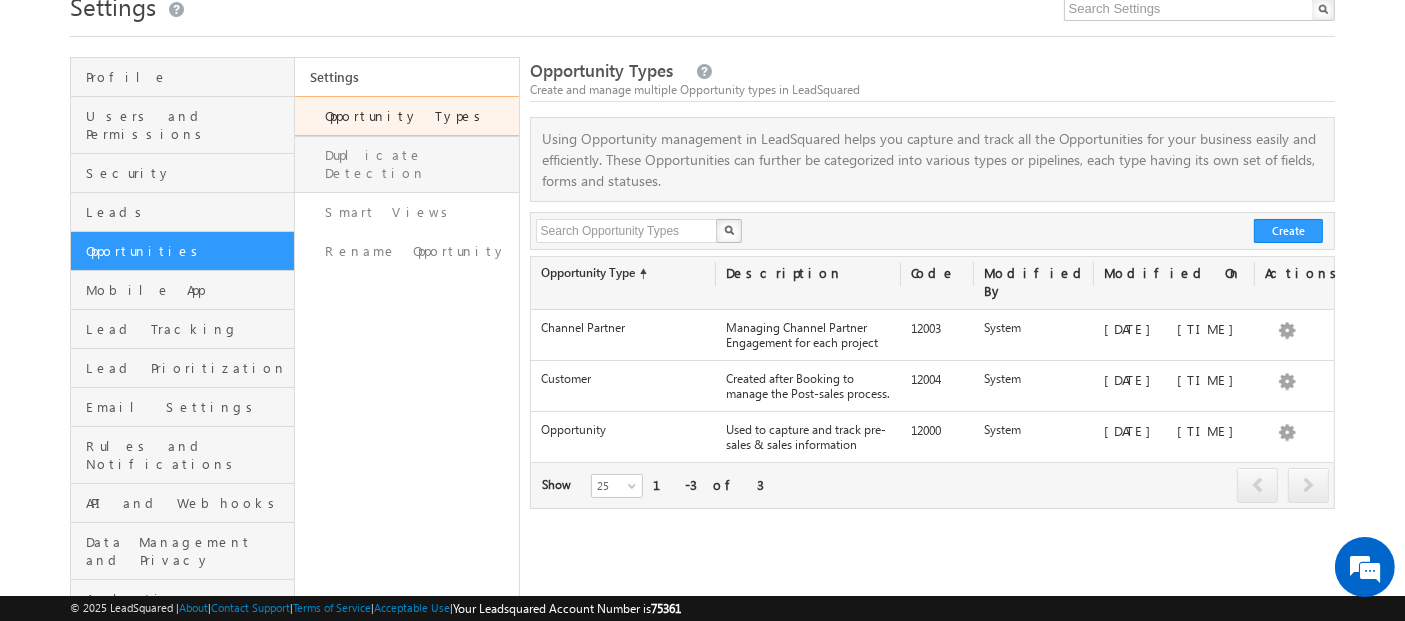 click on "Duplicate Detection" at bounding box center [407, 164] 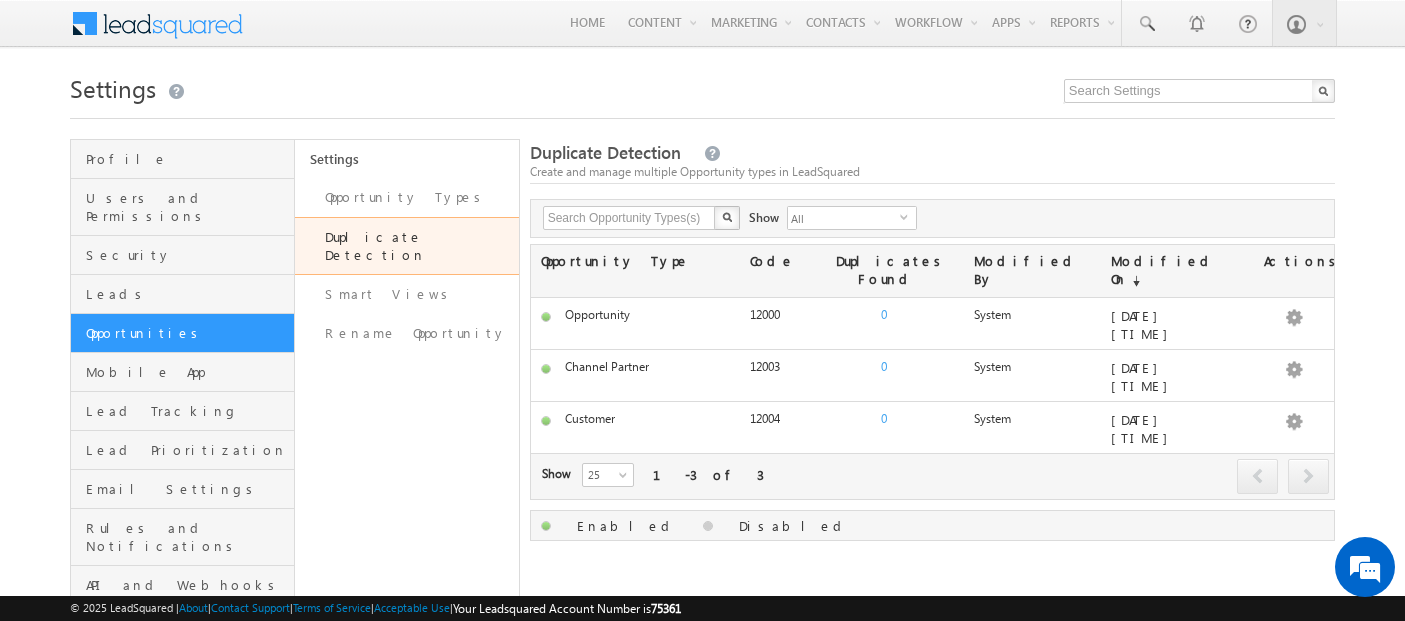 scroll, scrollTop: 0, scrollLeft: 0, axis: both 